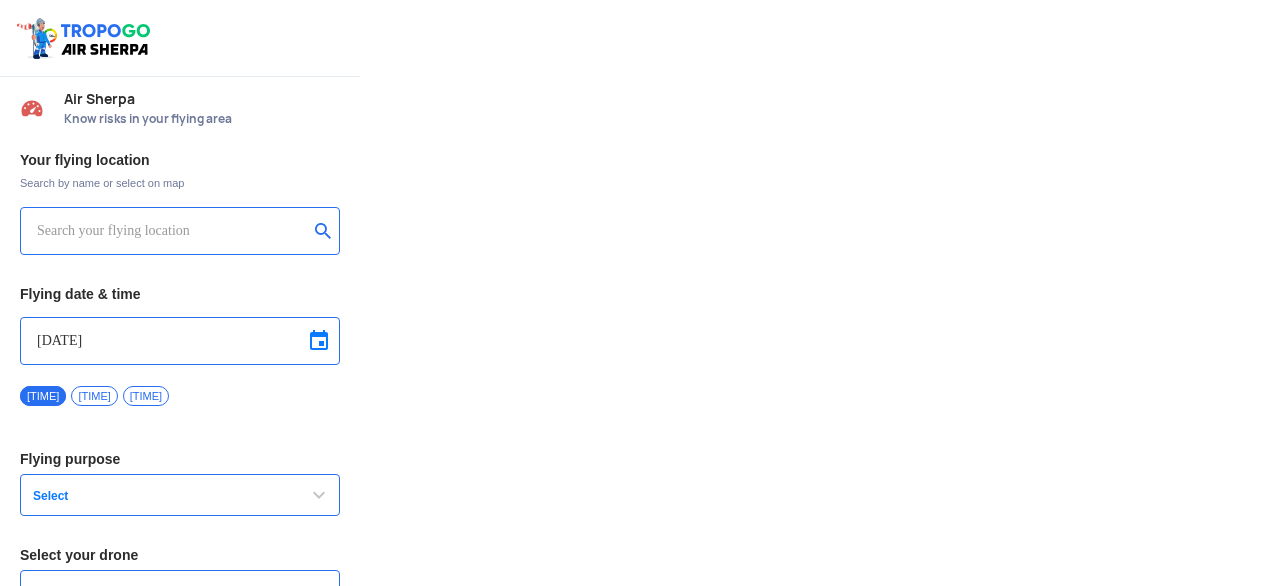 type on "Asteria A200" 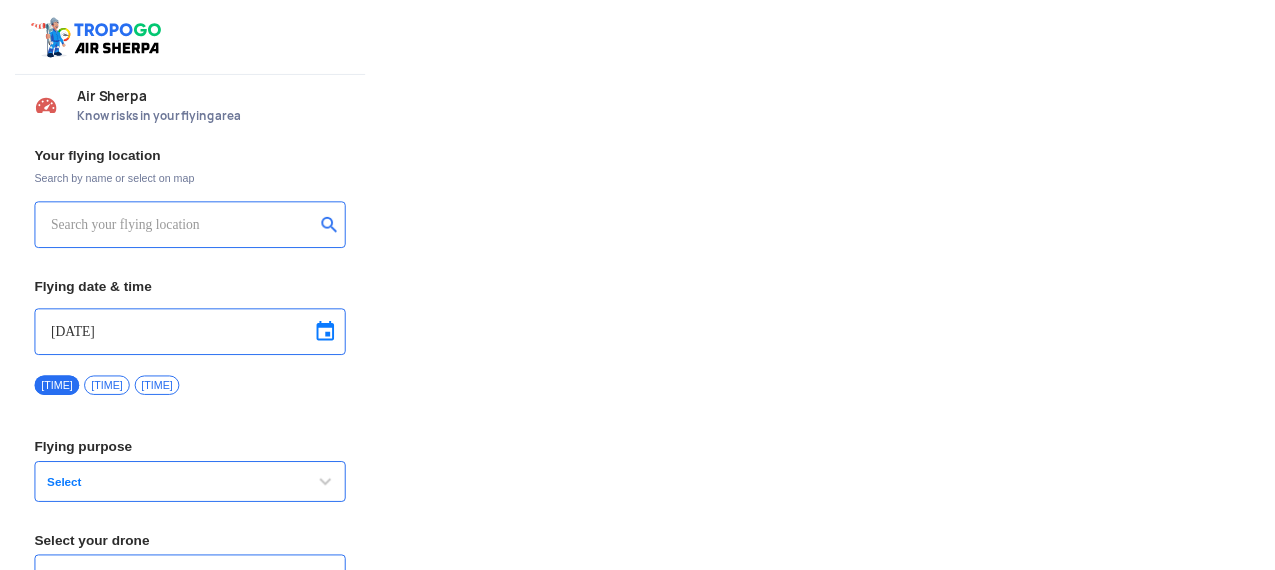 scroll, scrollTop: 0, scrollLeft: 0, axis: both 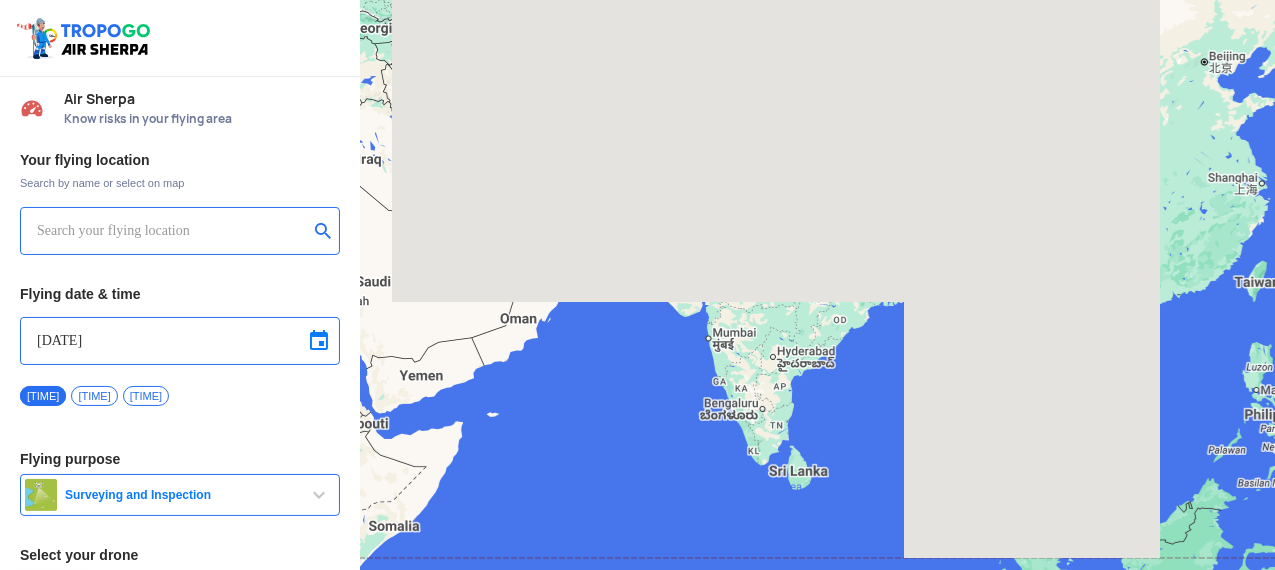 click at bounding box center [172, 231] 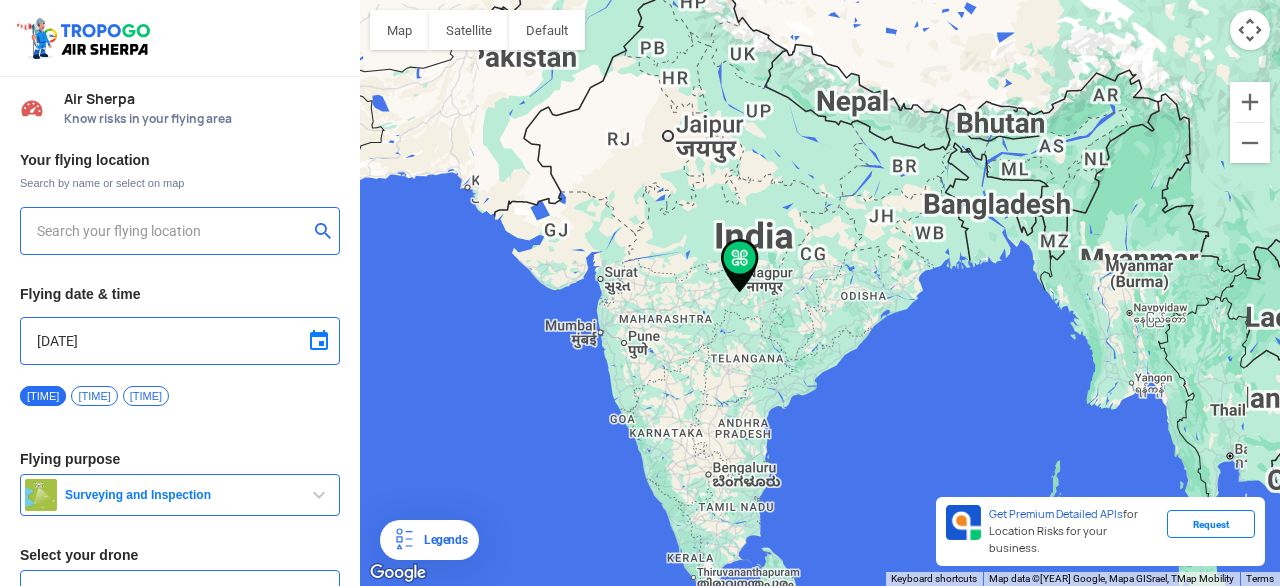 type on "[NUMBER], [AREA], [AREA], [STATE] [POSTALCODE], India" 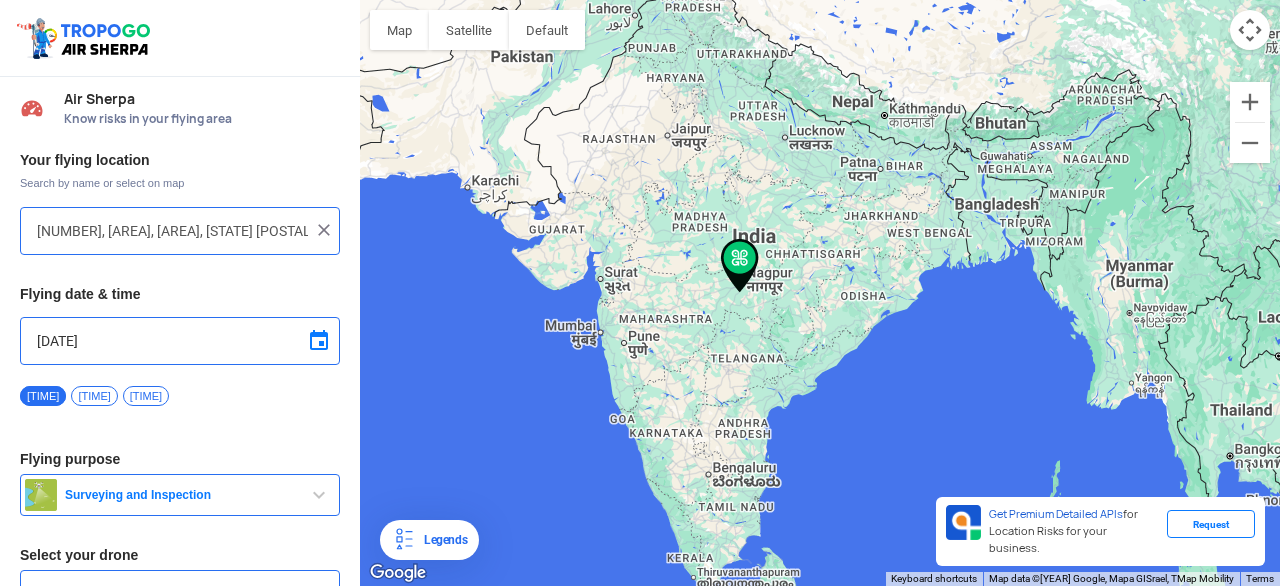 click on "[NUMBER], [AREA], [AREA], [STATE] [POSTALCODE], India" at bounding box center (172, 231) 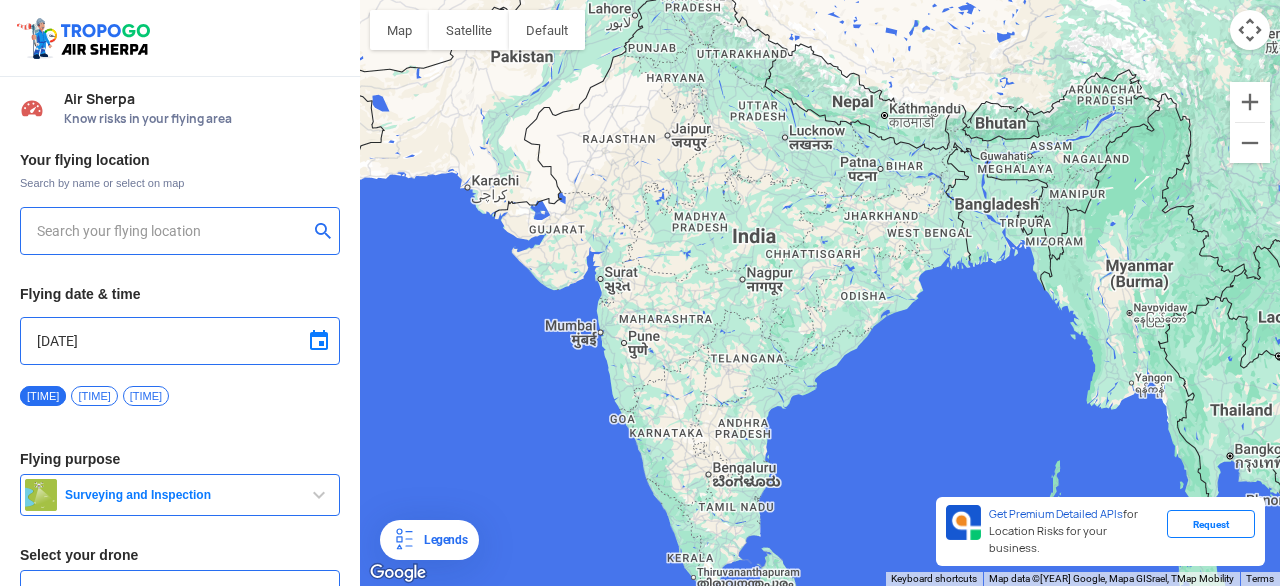 click at bounding box center [172, 231] 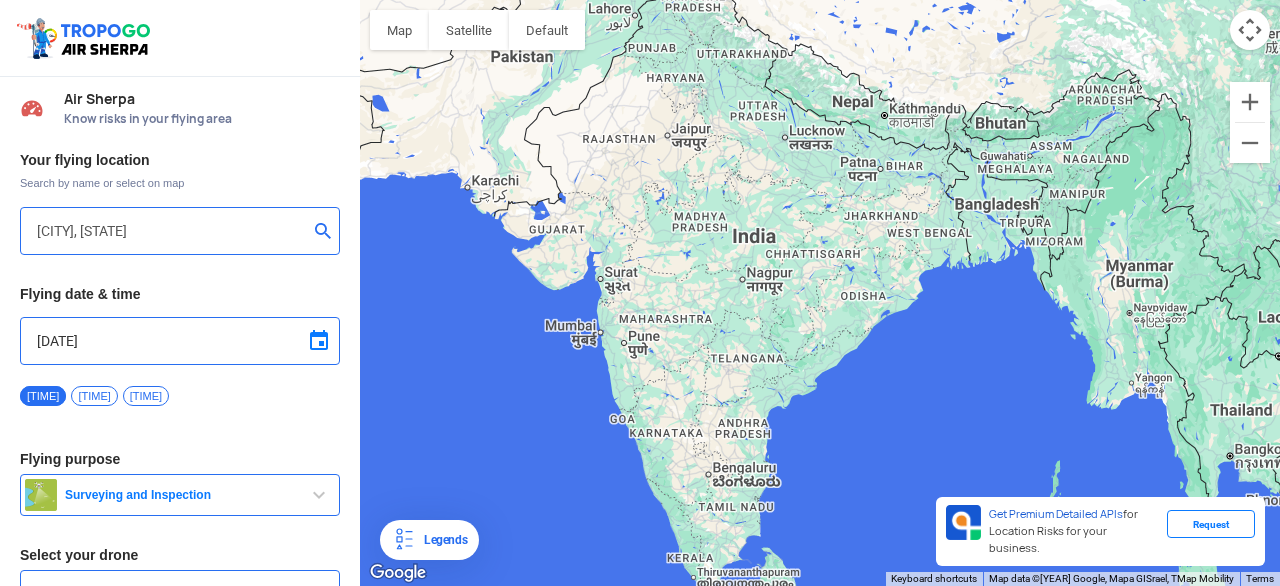 type on "[CITY], [AREA], [CITY], [STATE] [POSTALCODE], India" 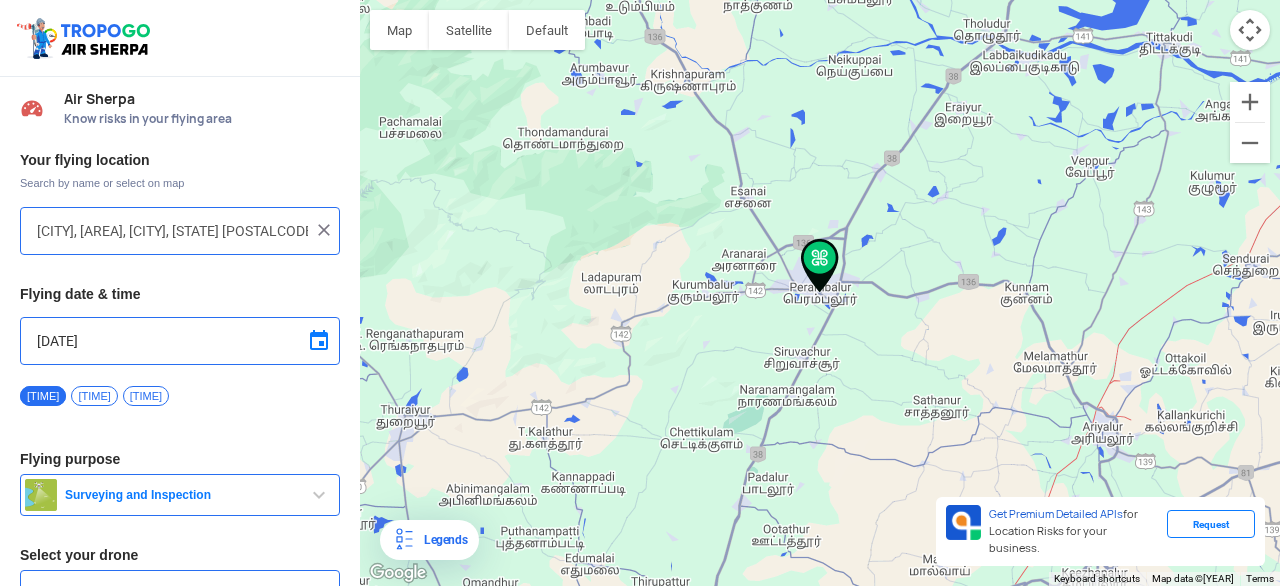 scroll, scrollTop: 108, scrollLeft: 0, axis: vertical 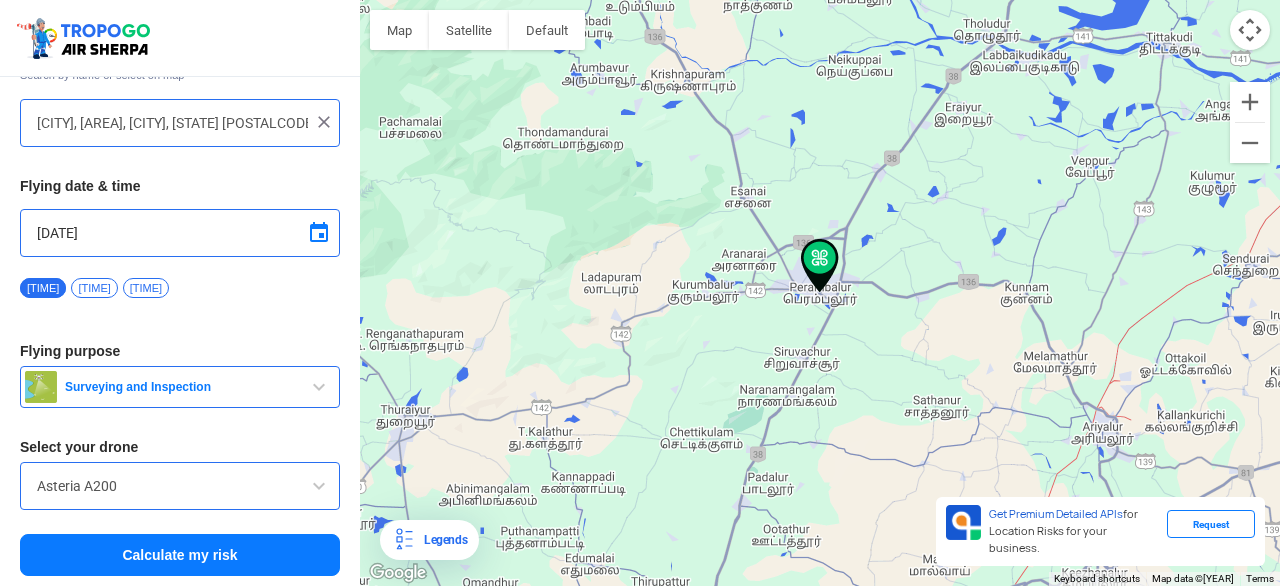 click at bounding box center (319, 486) 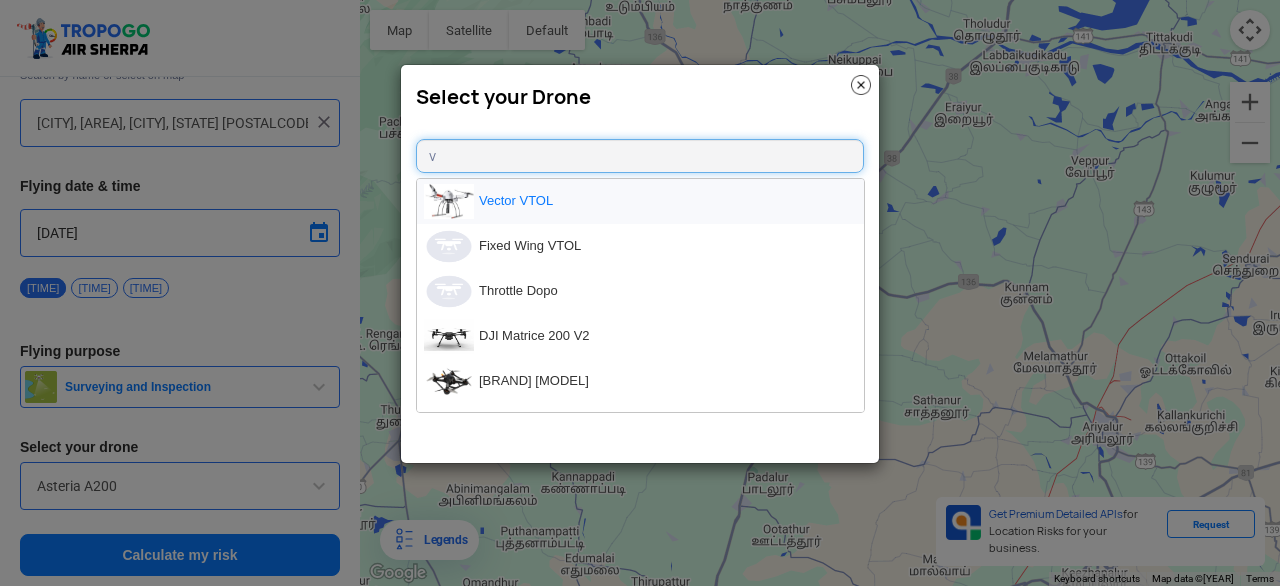 type on "v" 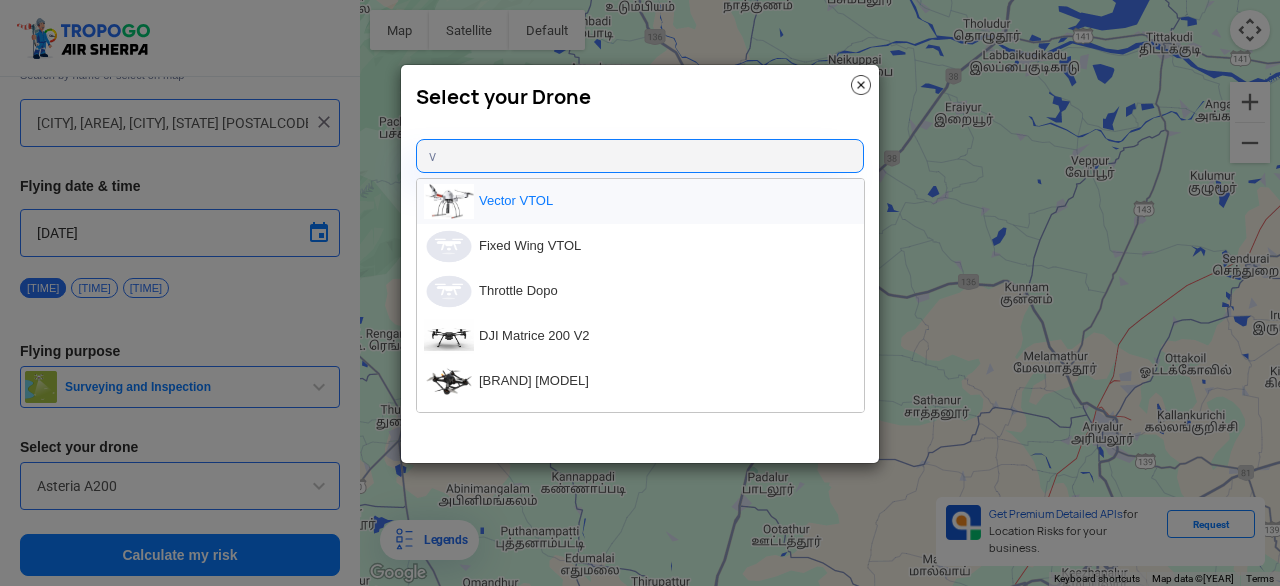 click on "Vector VTOL" 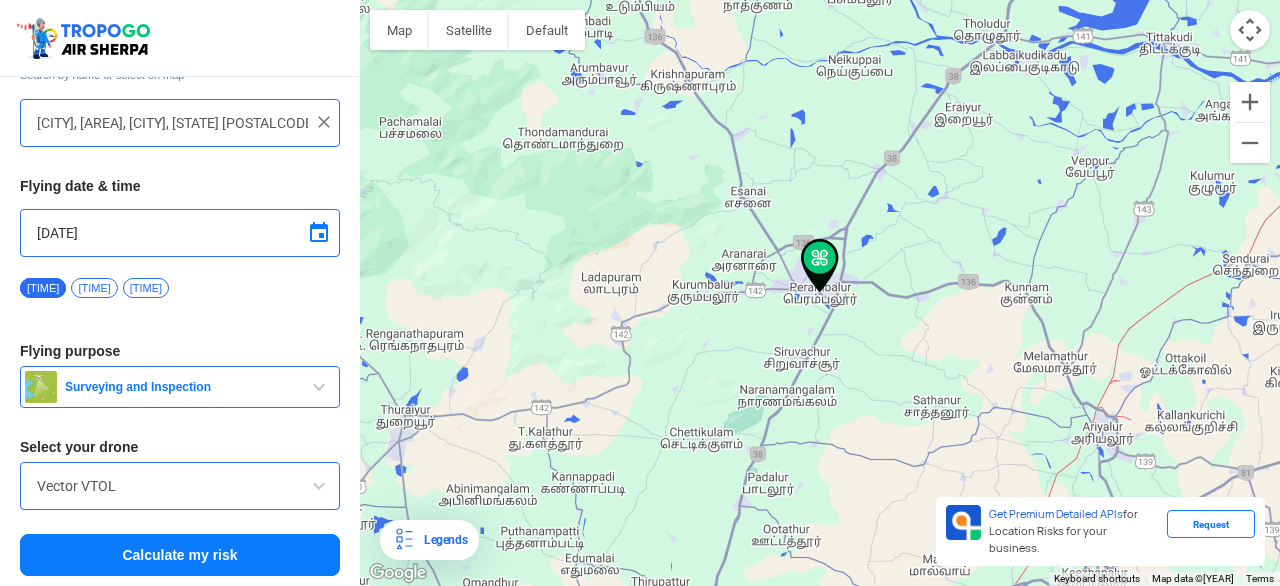 click on "Calculate my risk" at bounding box center [180, 555] 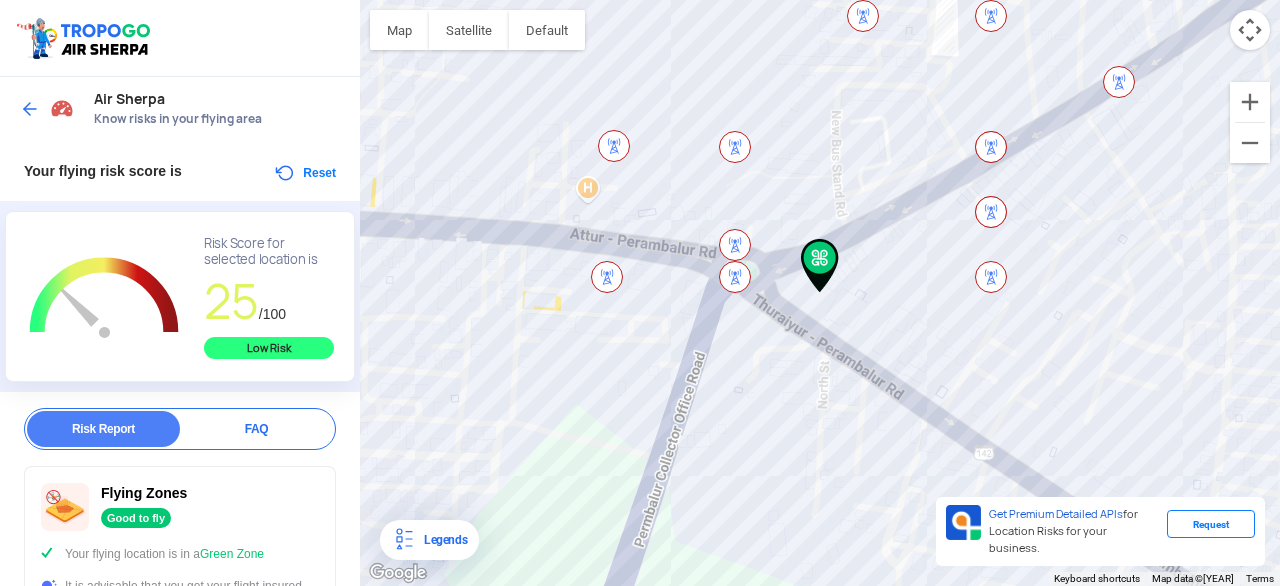 click on "Reset" at bounding box center [304, 173] 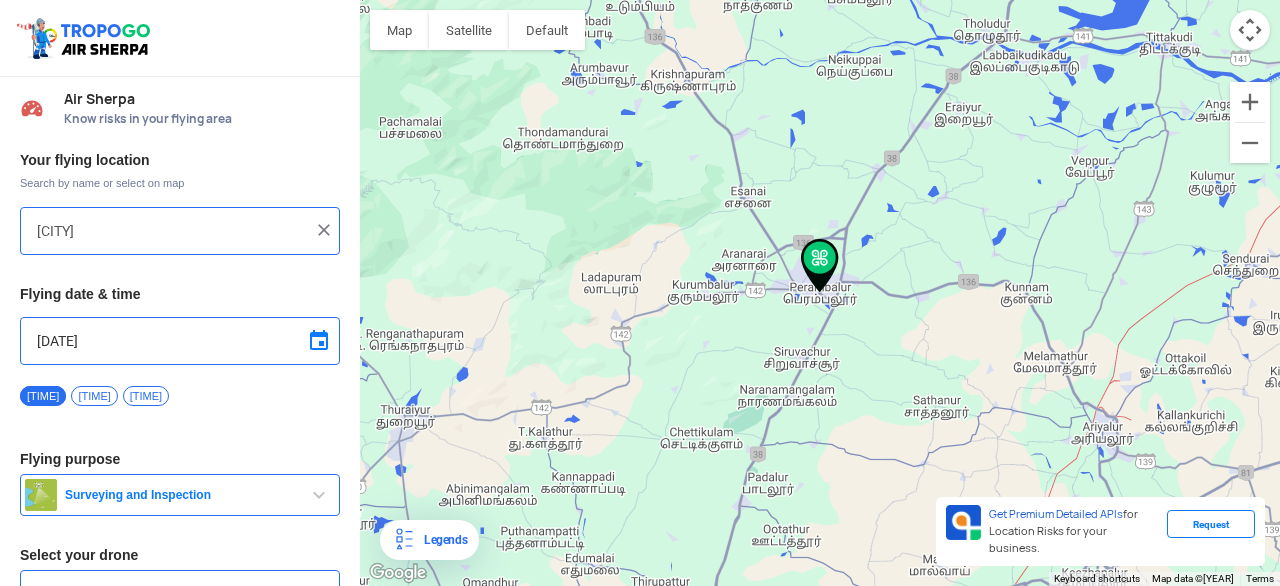 type on "[CITY], [AREA], [CITY], [STATE] [POSTALCODE], India" 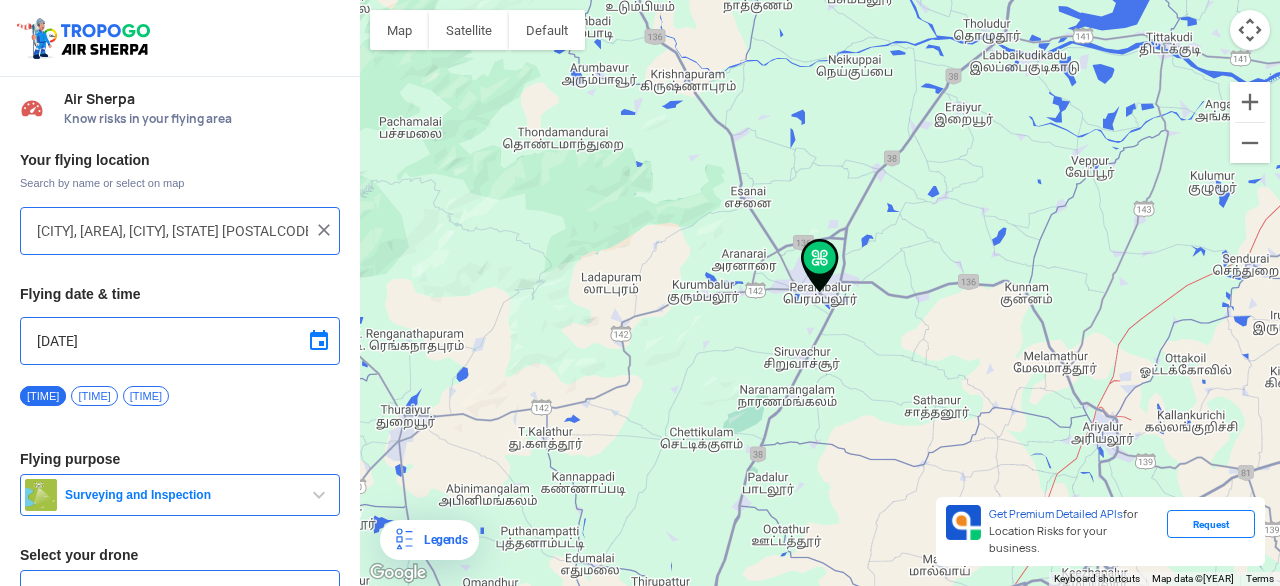 scroll, scrollTop: 108, scrollLeft: 0, axis: vertical 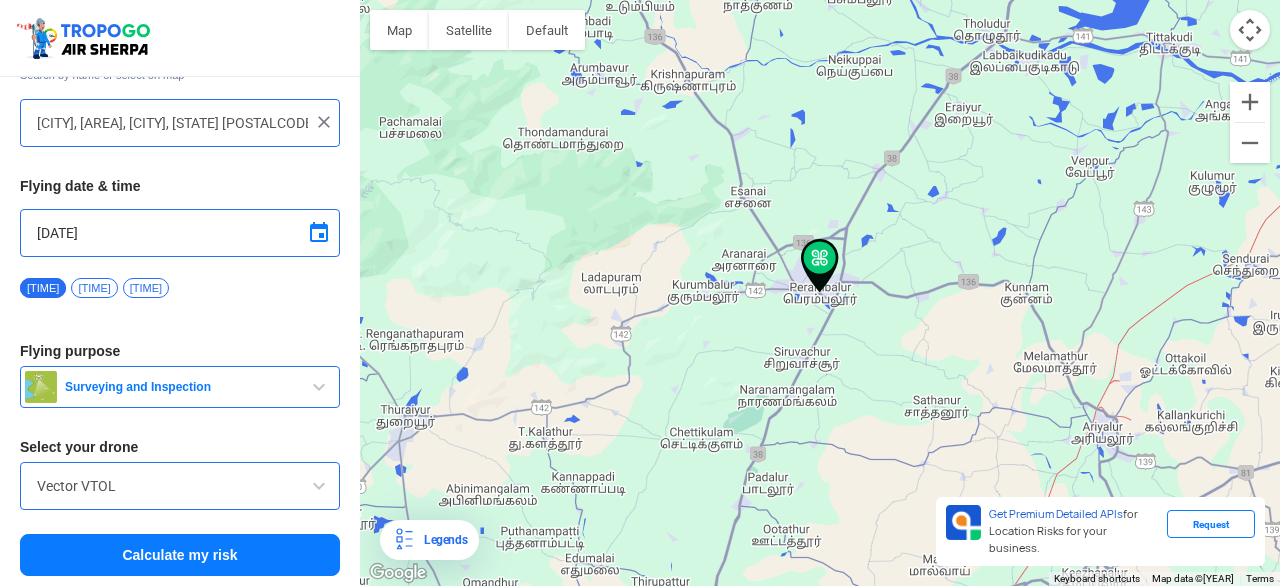 click on "Your flying location [CITY], [AREA], [CITY], [STATE] [POSTALCODE], India Flying date & time [DATE] [TIME] [TIME] [TIME] Flying purpose Surveying and Inspection Surveying and Inspection Agriculture Film and Photography Training Delivery and Logistics Hardware Testing (OEM) and Test Flying (modification) Security Emergency Services (Time Critical Applications) Search and Rescue Academy/Research Sporting Entertainment Recreational Select your drone Vector VTOL  Calculate my risk" at bounding box center (180, 310) 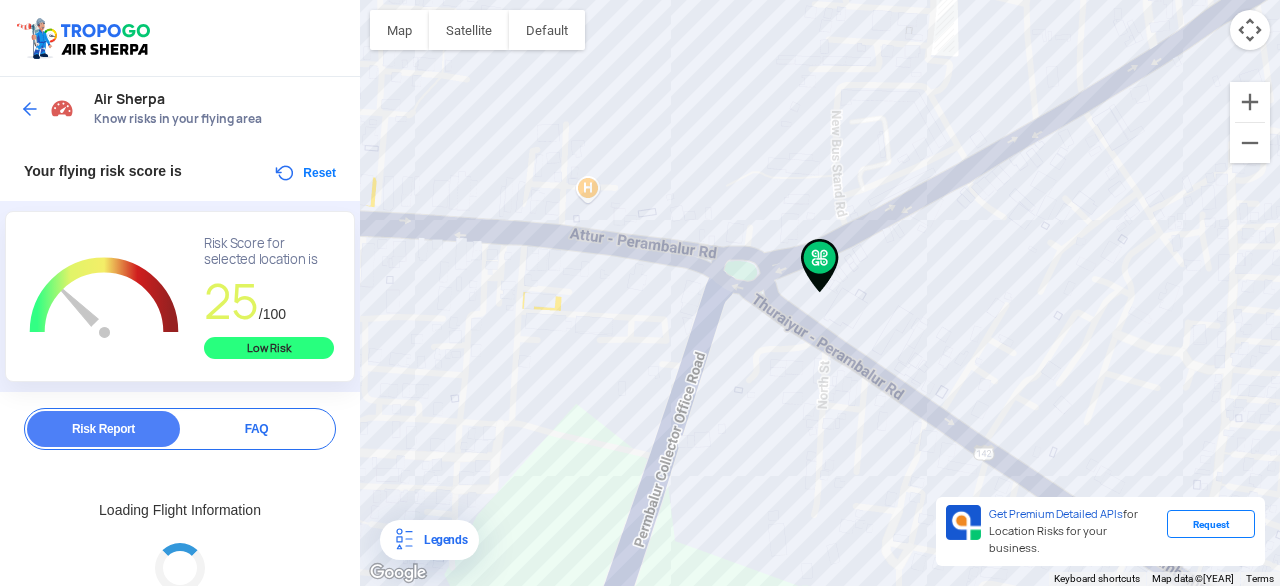 click on "Reset" at bounding box center [304, 173] 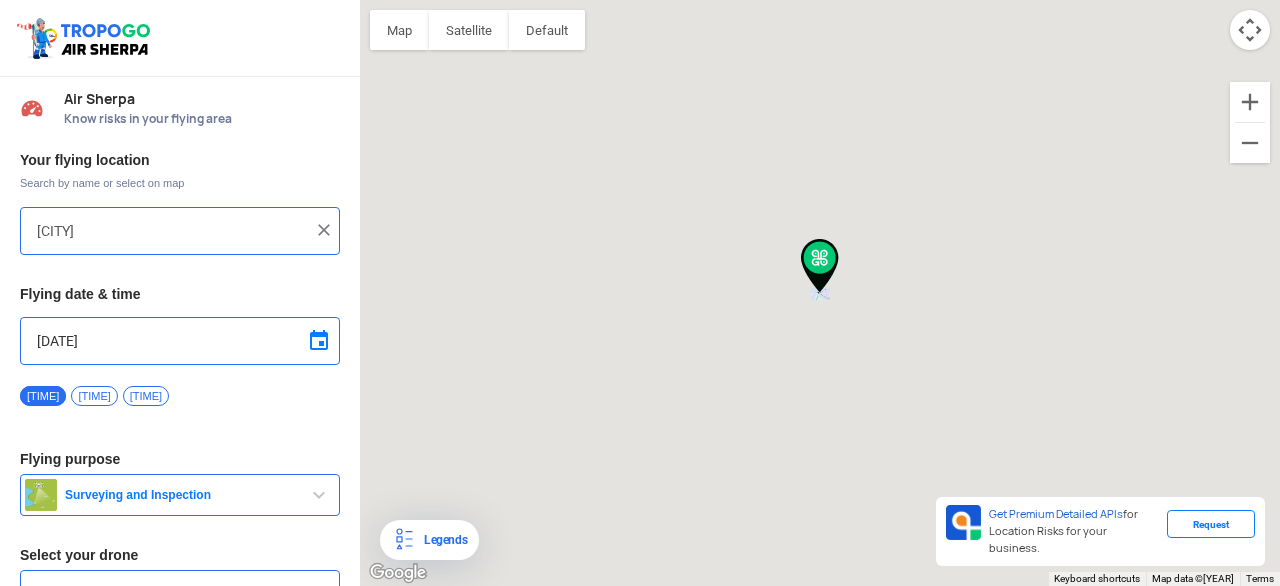 type on "[CITY], [AREA], [CITY], [STATE] [POSTALCODE], India" 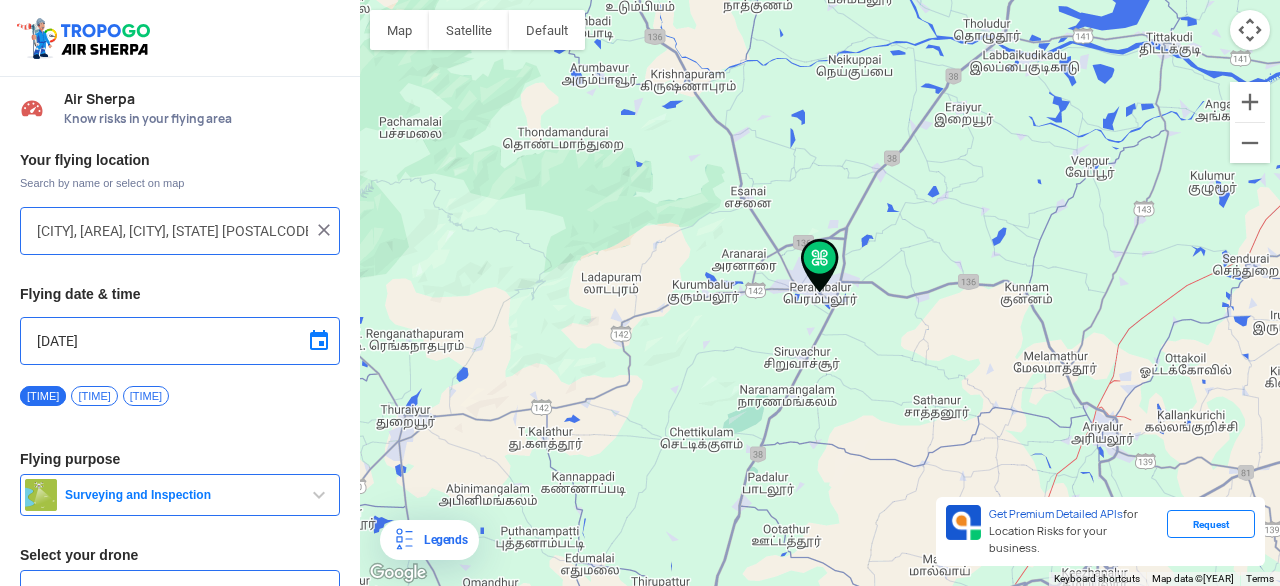 scroll, scrollTop: 108, scrollLeft: 0, axis: vertical 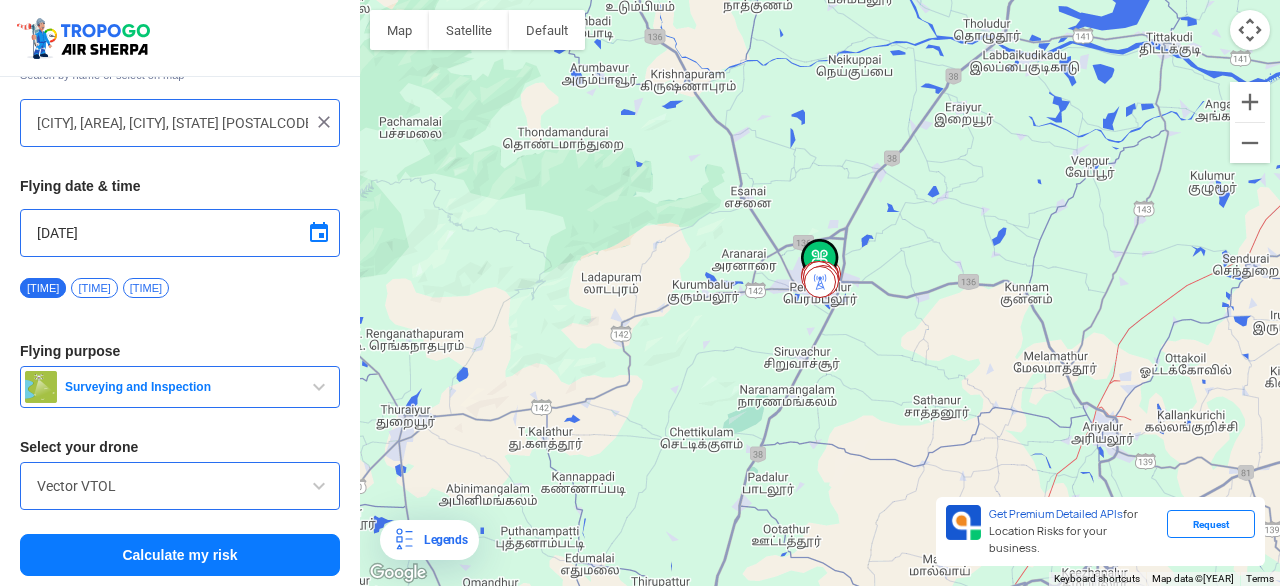 click at bounding box center [319, 387] 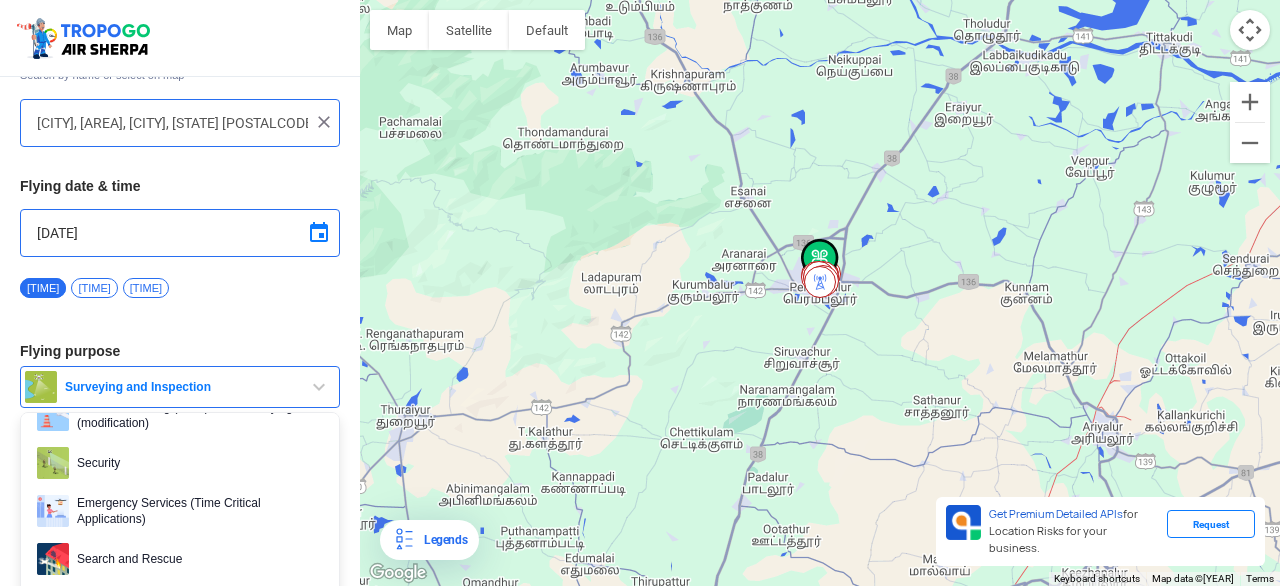 scroll, scrollTop: 307, scrollLeft: 0, axis: vertical 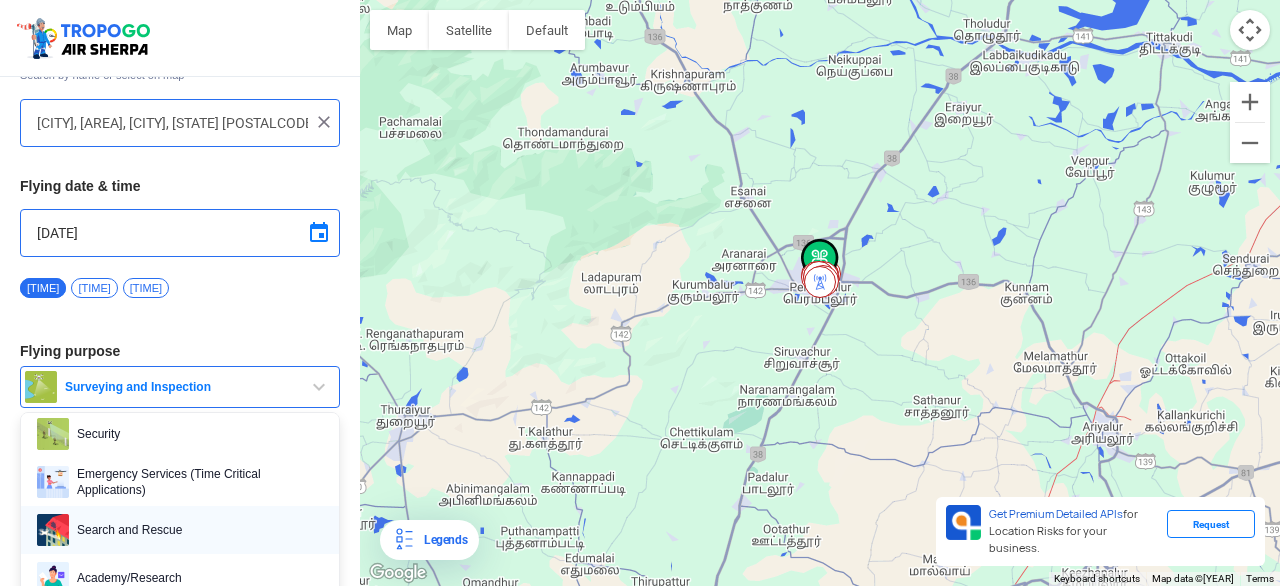 click on "Search and Rescue" at bounding box center [196, 530] 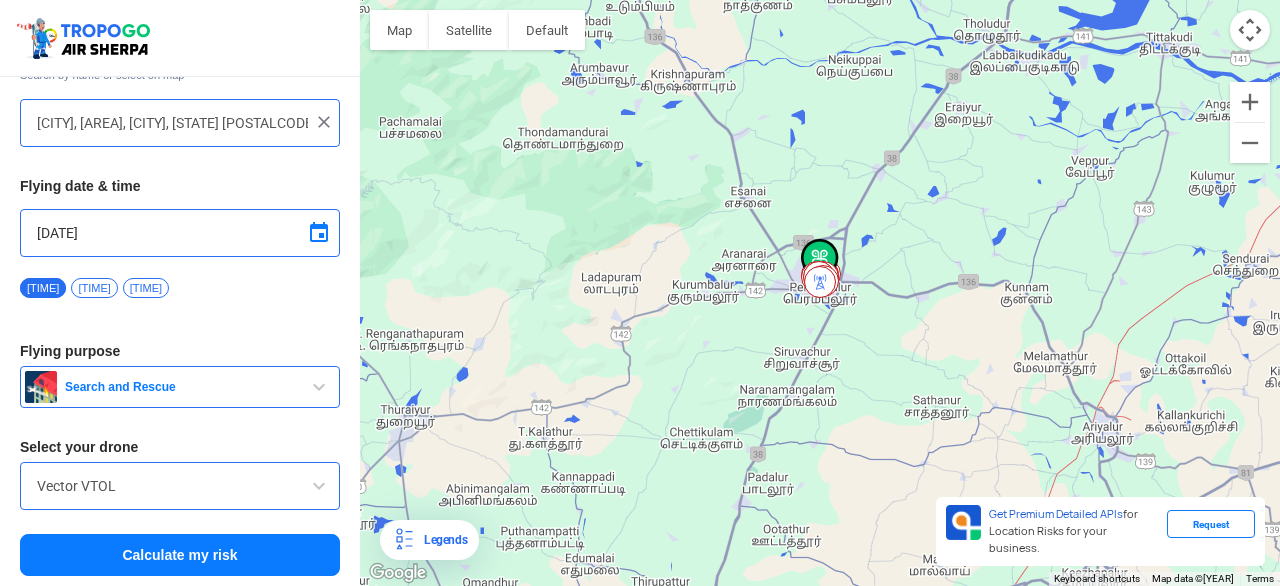 click on "Calculate my risk" at bounding box center (180, 555) 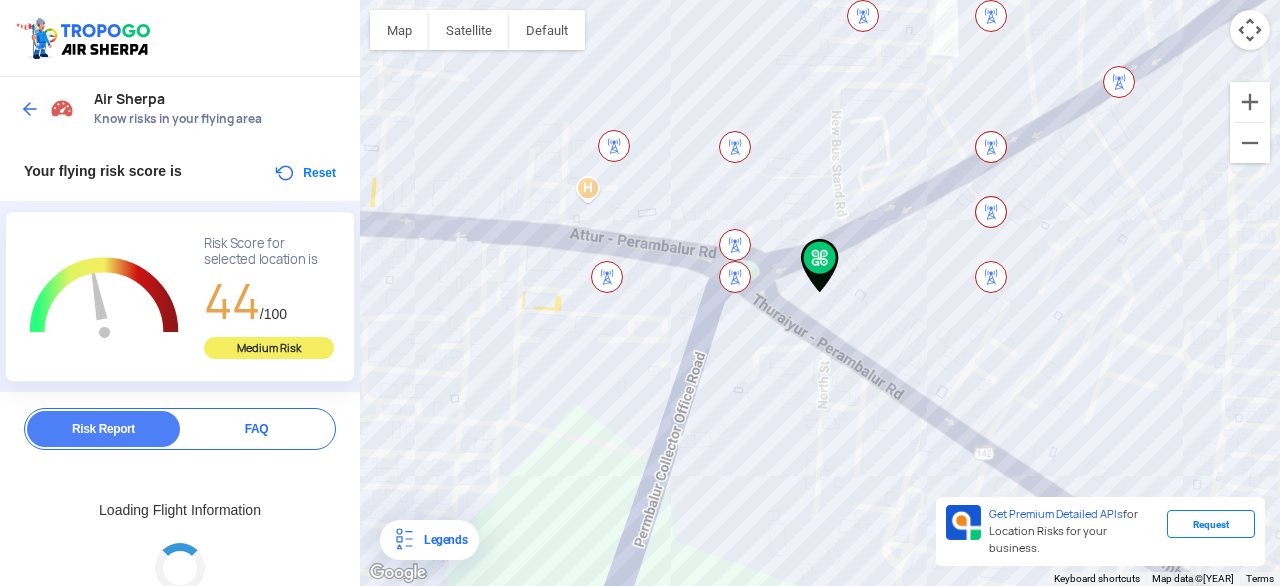 click on "Reset" at bounding box center (304, 173) 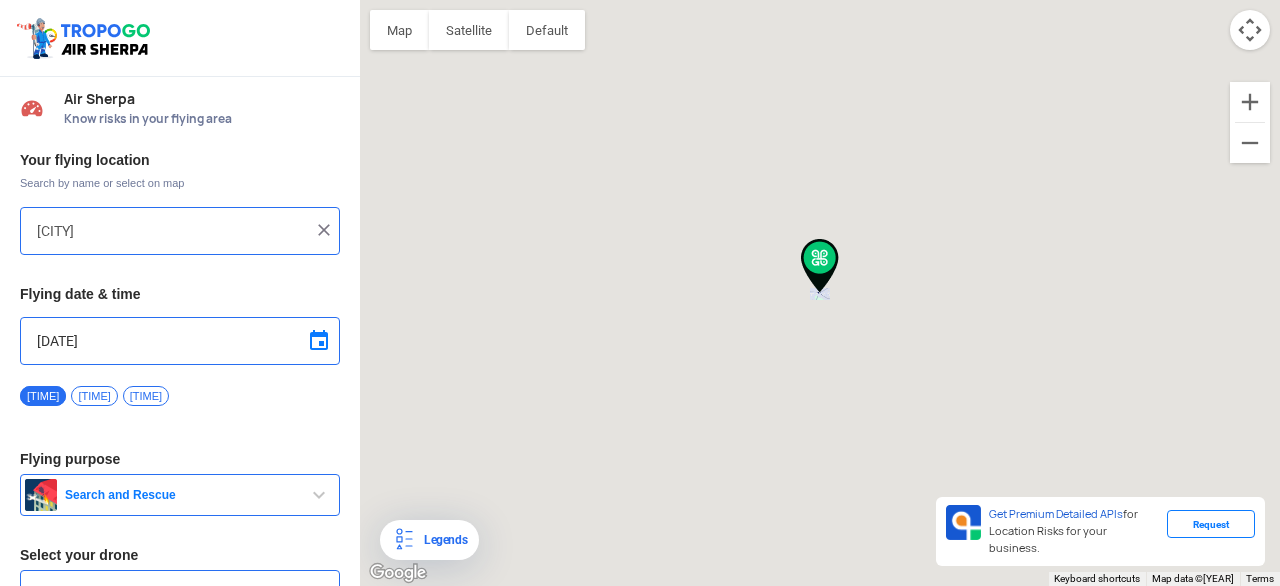 type on "[CITY], [AREA], [CITY], [STATE] [POSTALCODE], India" 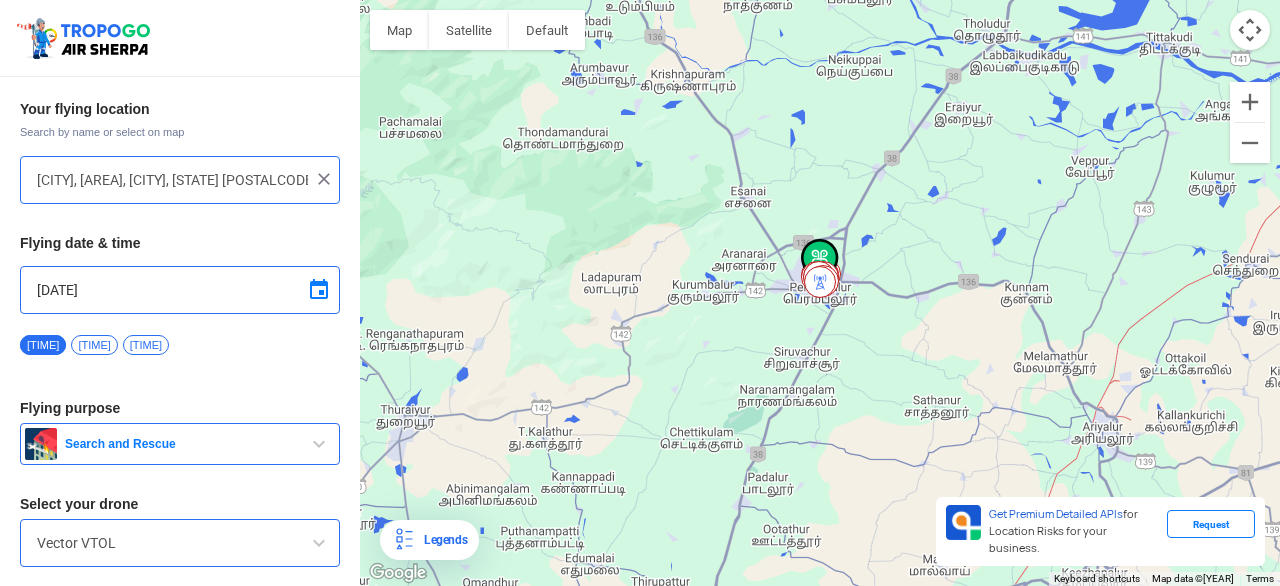 scroll, scrollTop: 52, scrollLeft: 0, axis: vertical 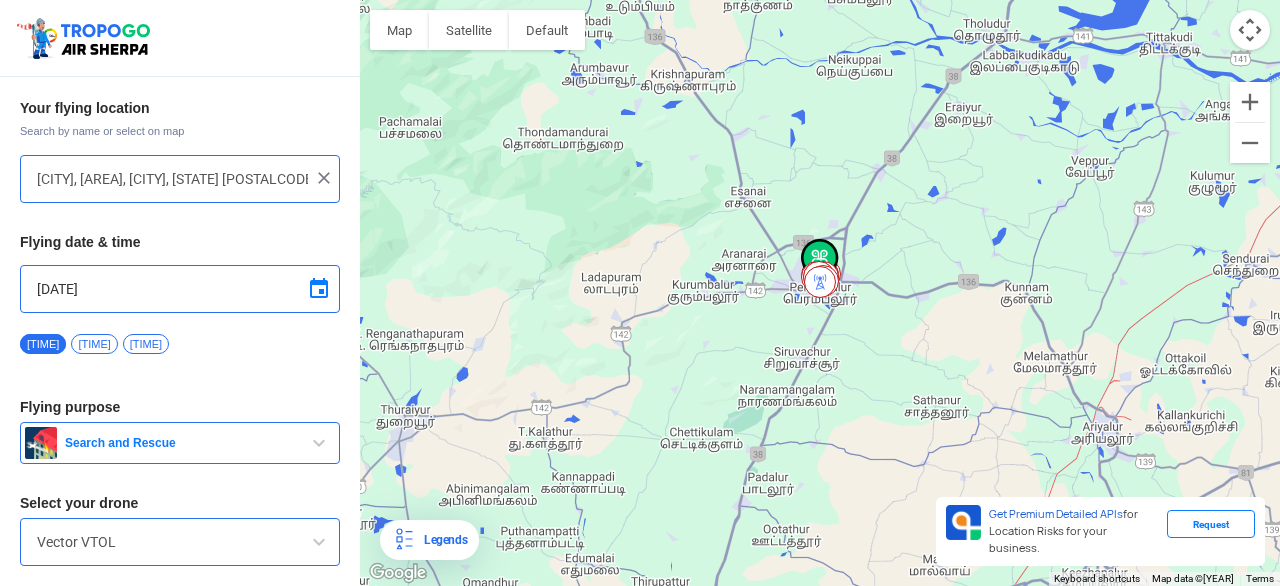 click on "Search and Rescue" at bounding box center [180, 443] 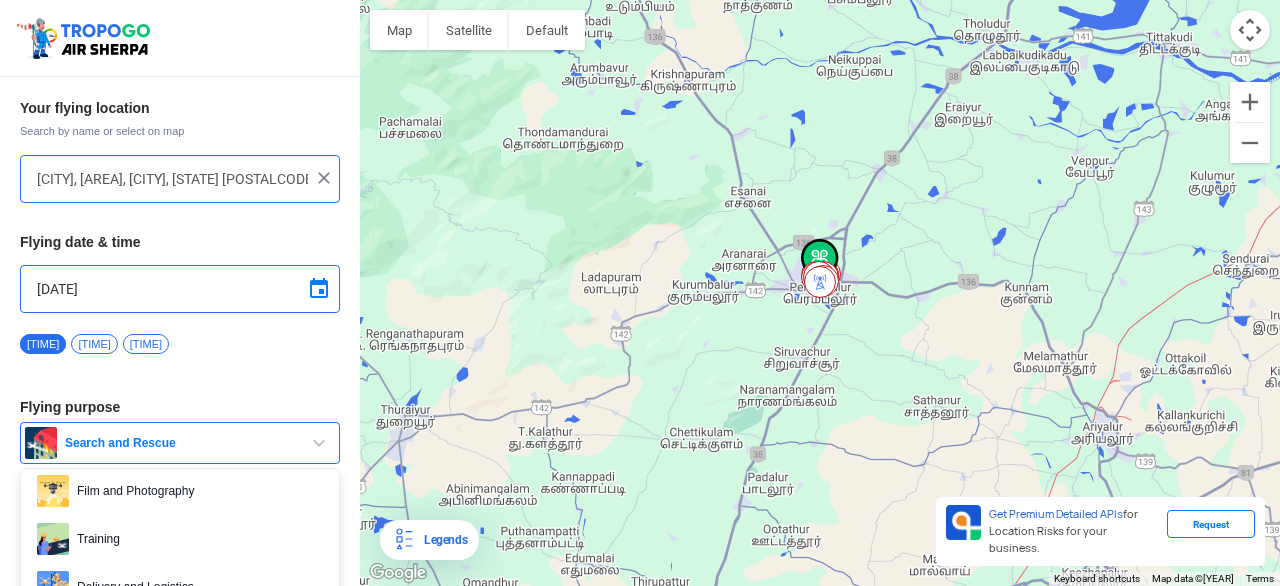 scroll, scrollTop: 307, scrollLeft: 0, axis: vertical 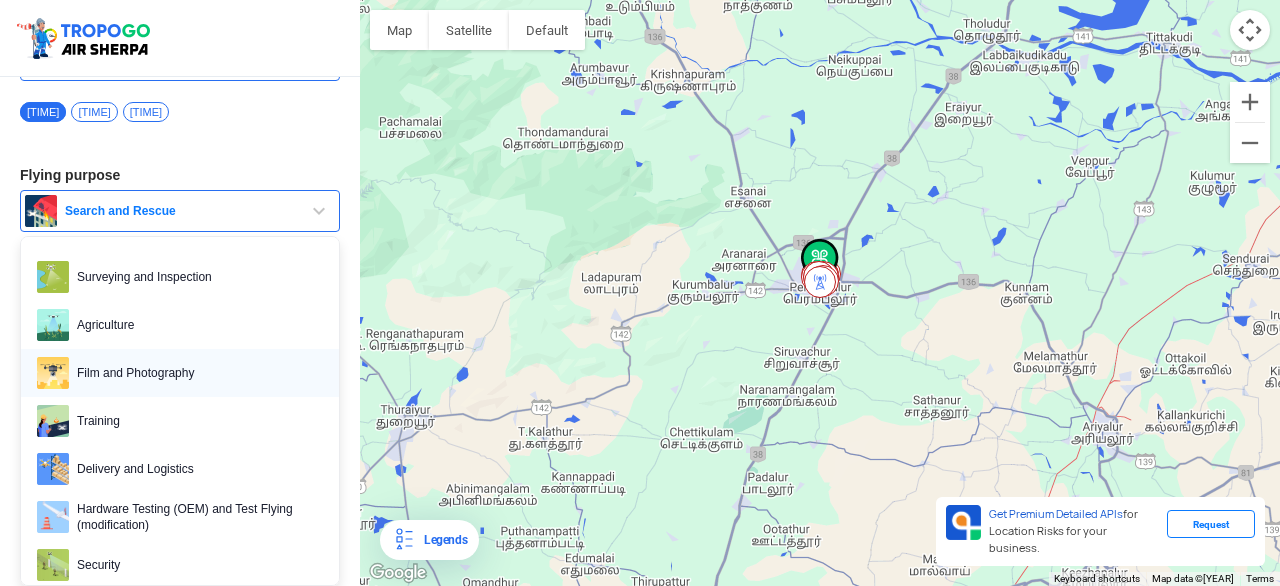 click on "Film and Photography" at bounding box center [196, 373] 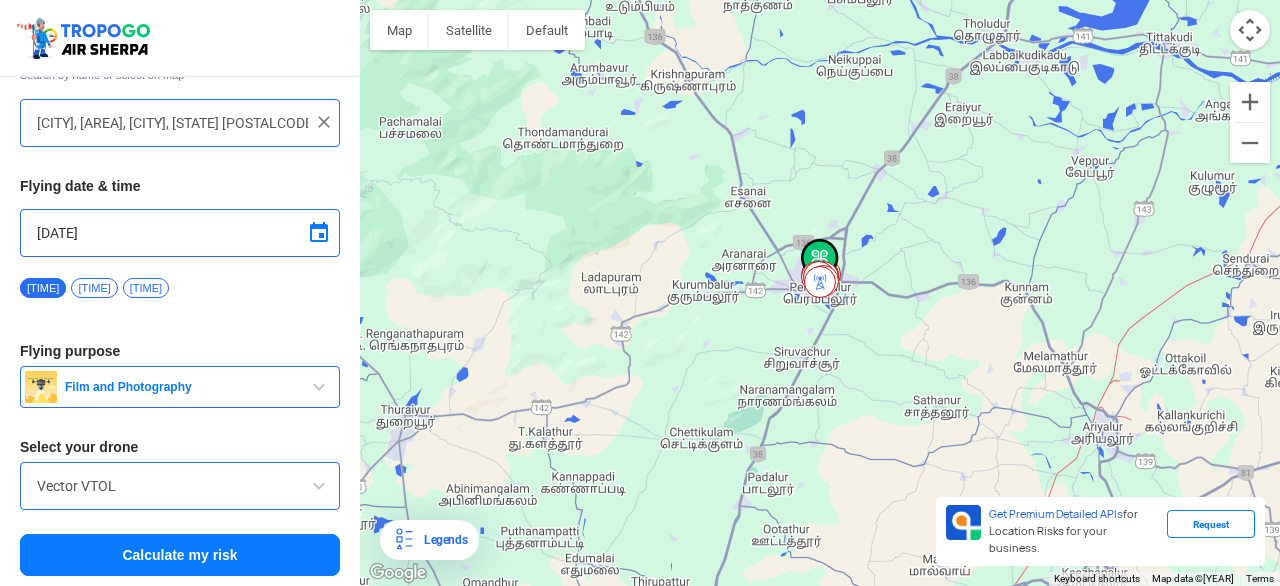 click on "Calculate my risk" at bounding box center [180, 555] 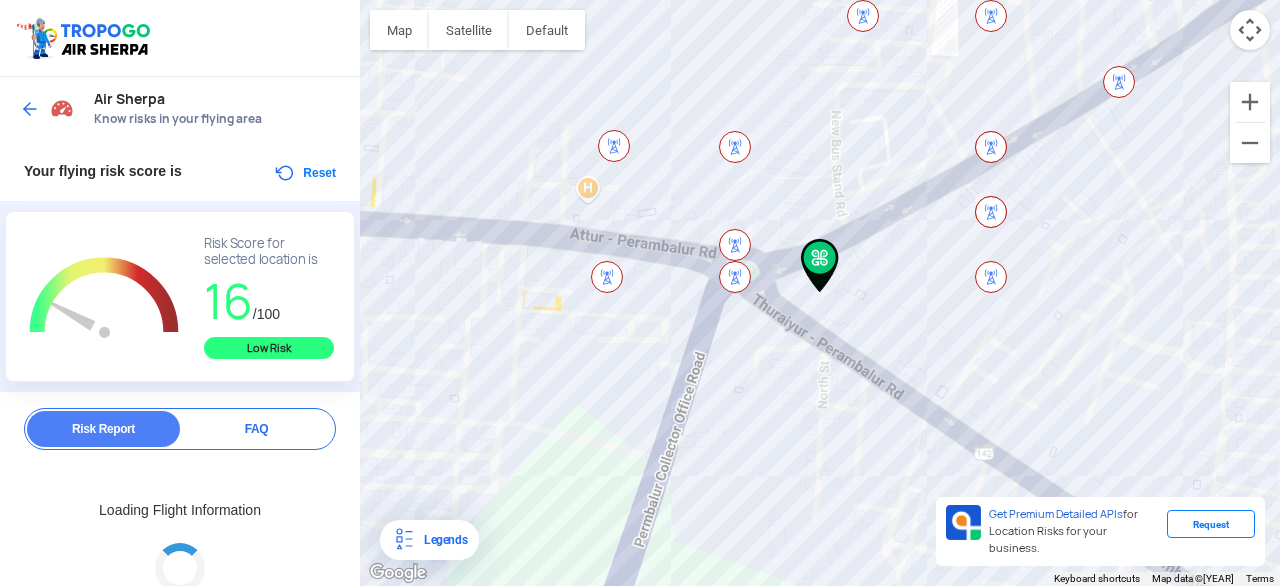 click on "Reset" at bounding box center [304, 173] 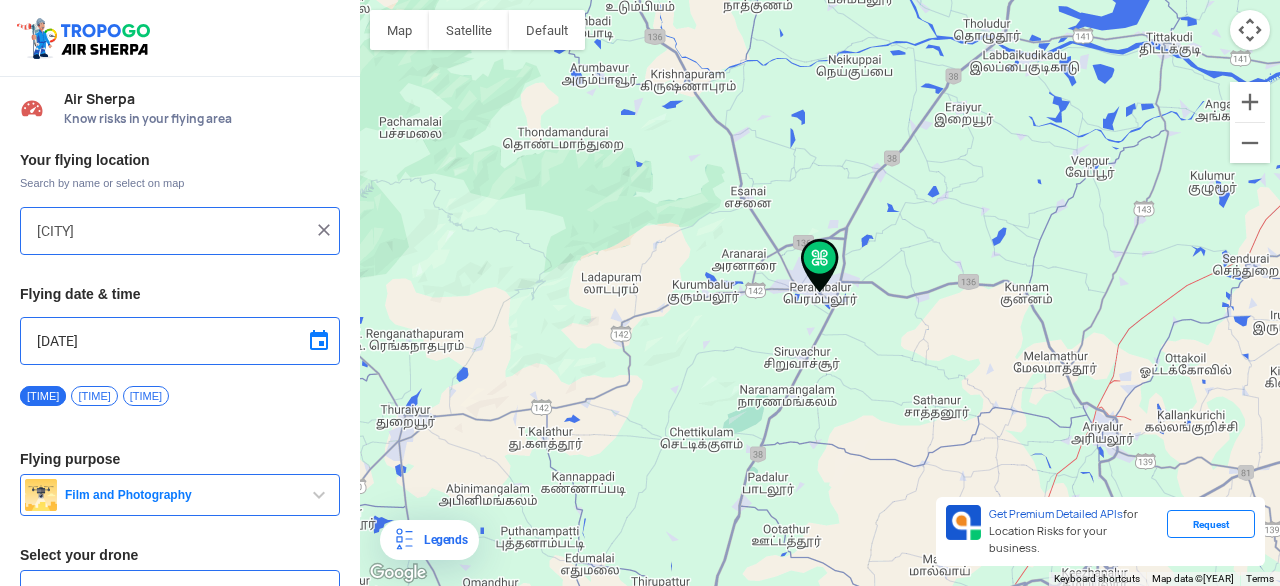 type on "[CITY], [AREA], [CITY], [STATE] [POSTALCODE], India" 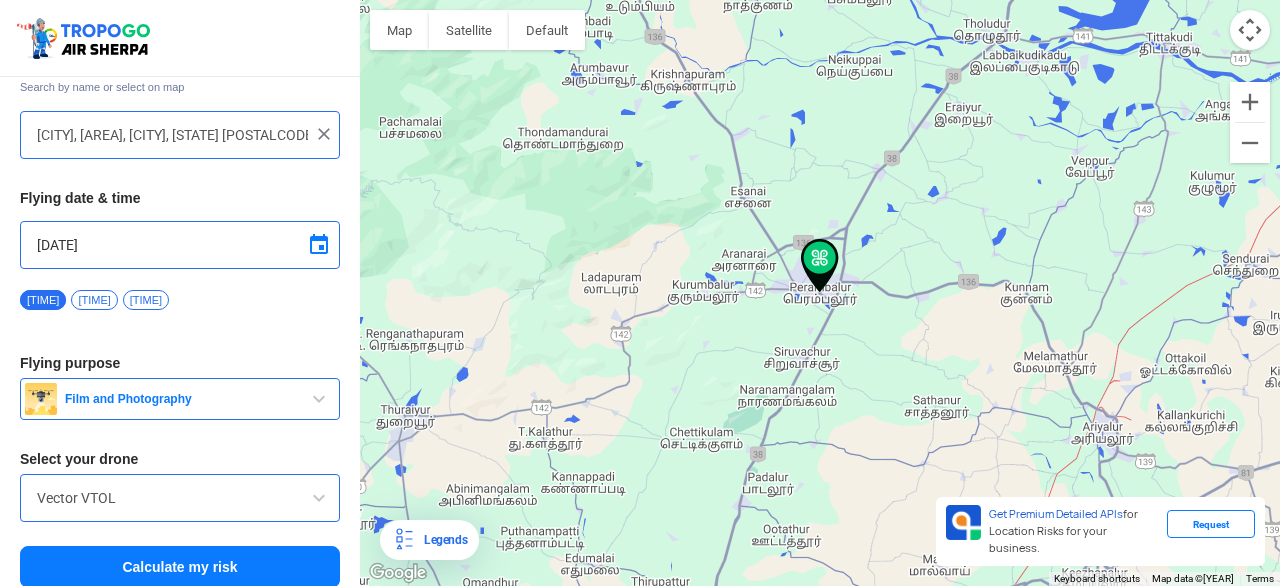 scroll, scrollTop: 108, scrollLeft: 0, axis: vertical 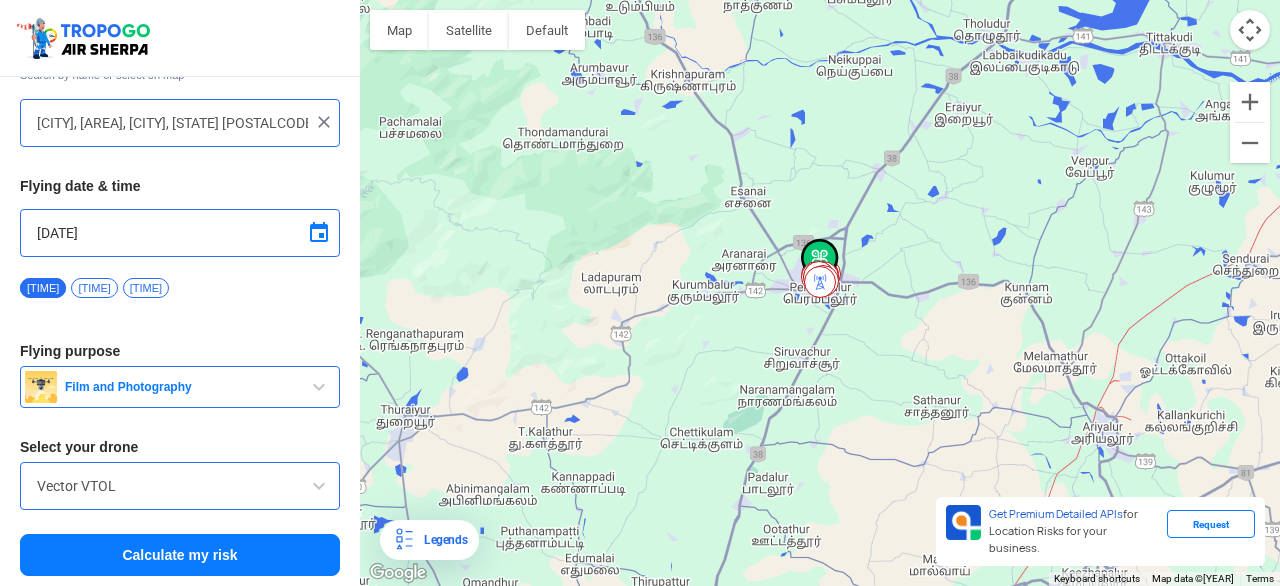 click on "Vector VTOL" at bounding box center [180, 486] 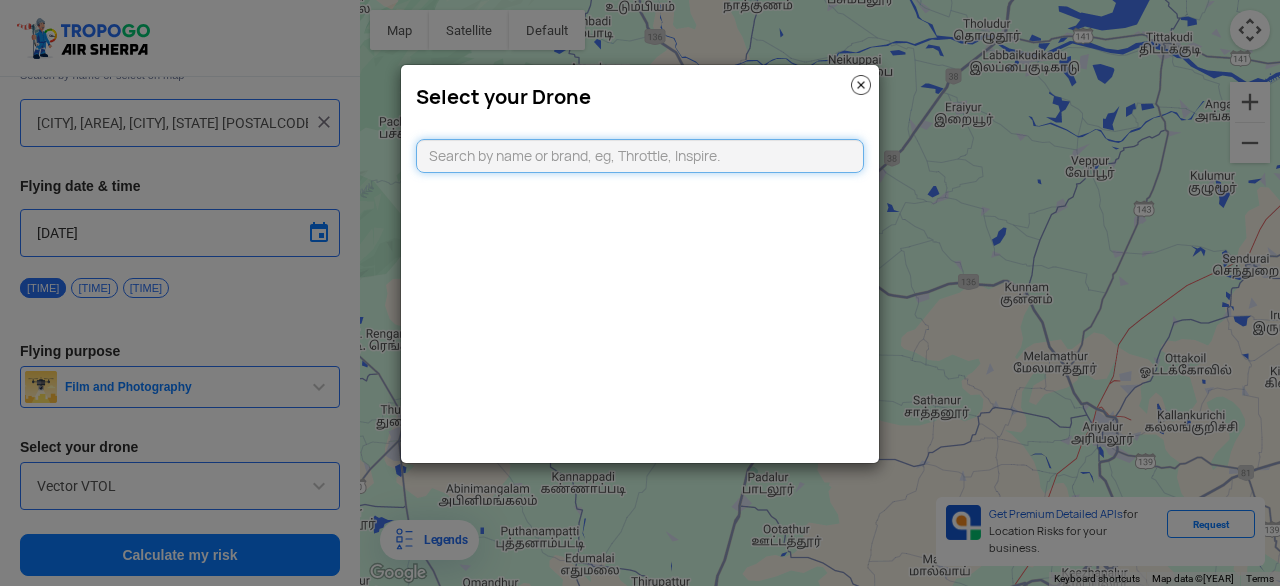 click at bounding box center [640, 156] 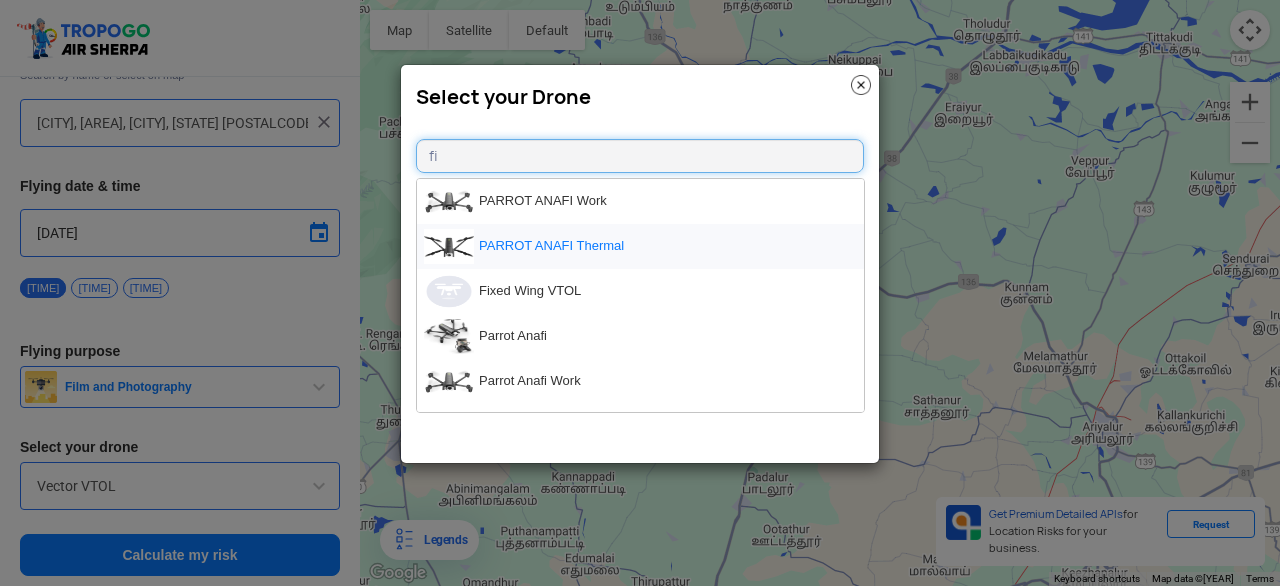 type on "fi" 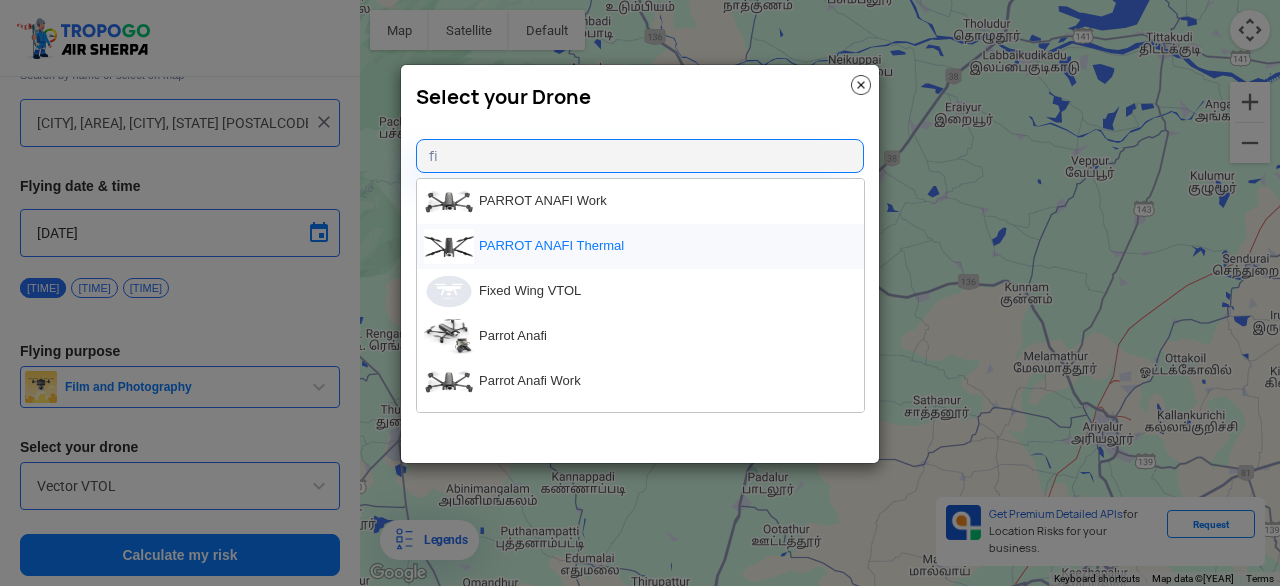 click on "PARROT ANAFI Thermal" 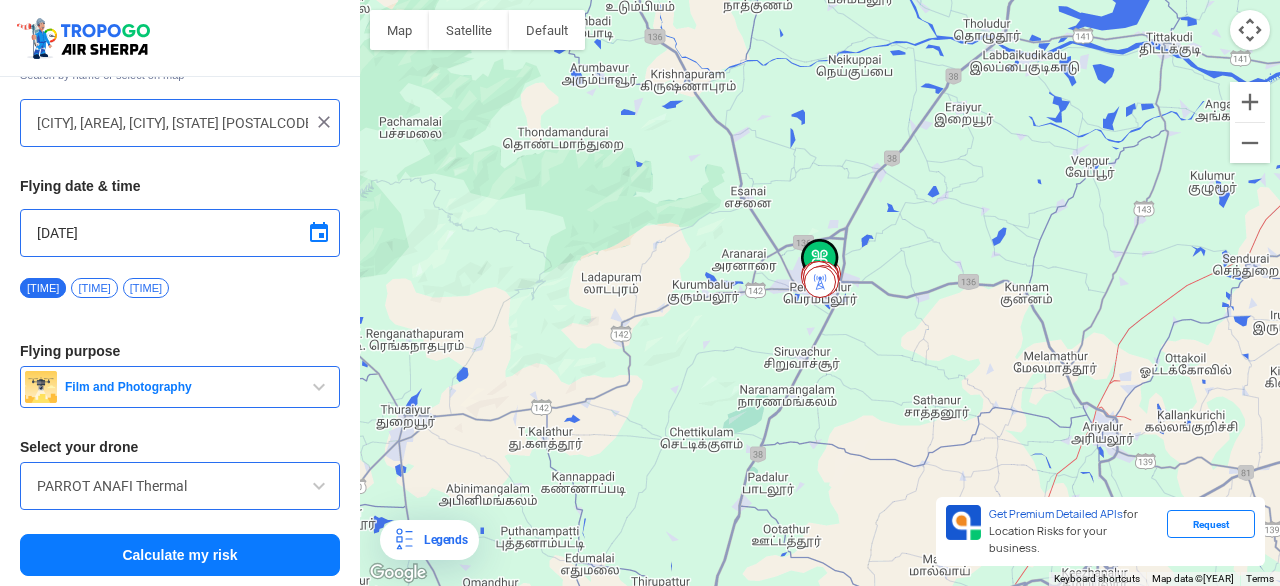 click on "Calculate my risk" at bounding box center [180, 555] 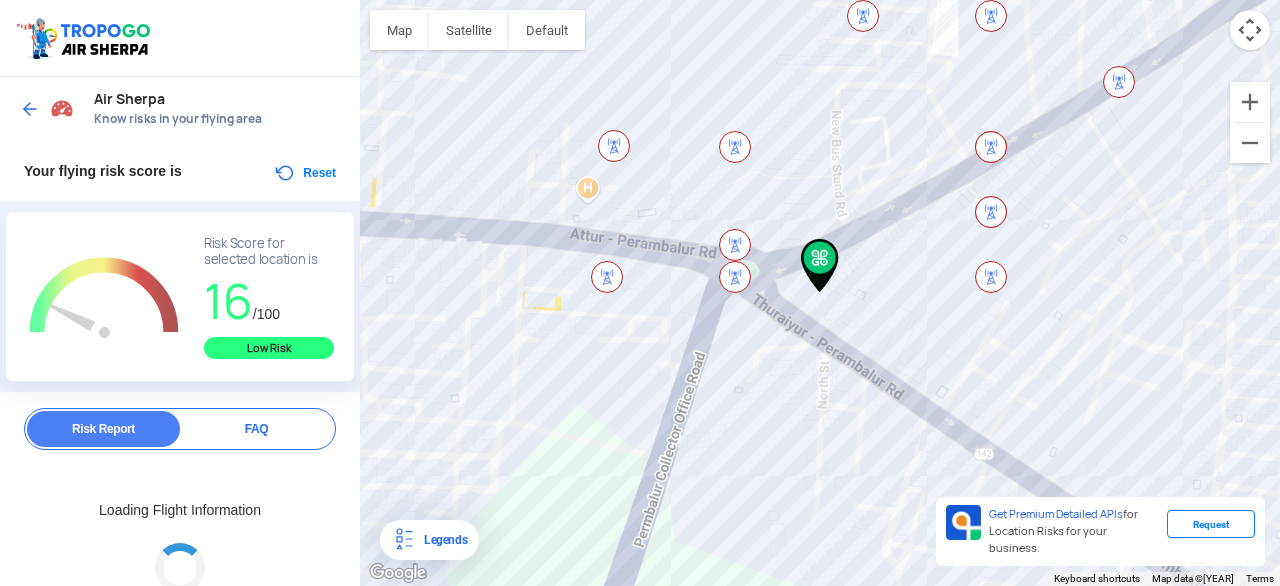 click on "Reset" at bounding box center (304, 173) 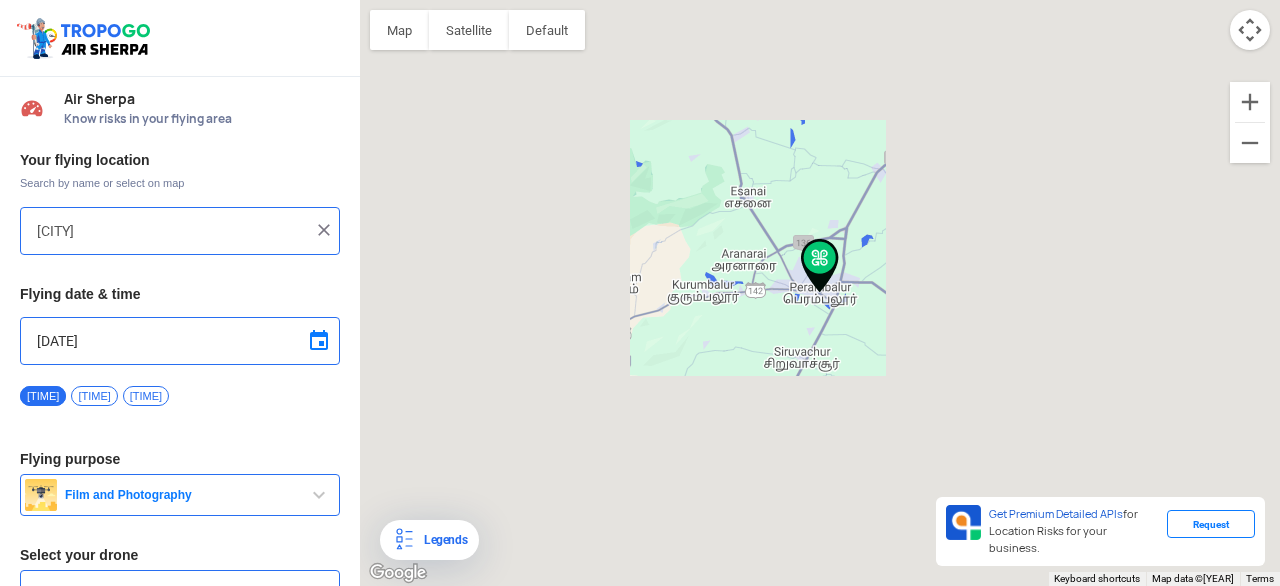 type on "[CITY], [AREA], [CITY], [STATE] [POSTALCODE], India" 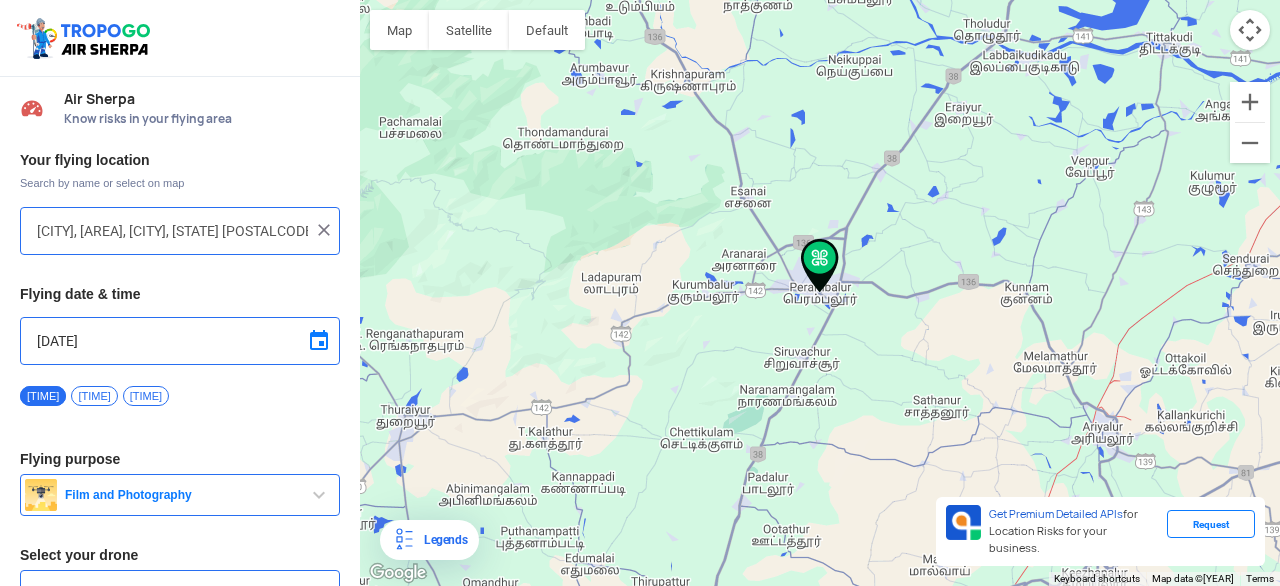 click on "Film and Photography" at bounding box center [182, 495] 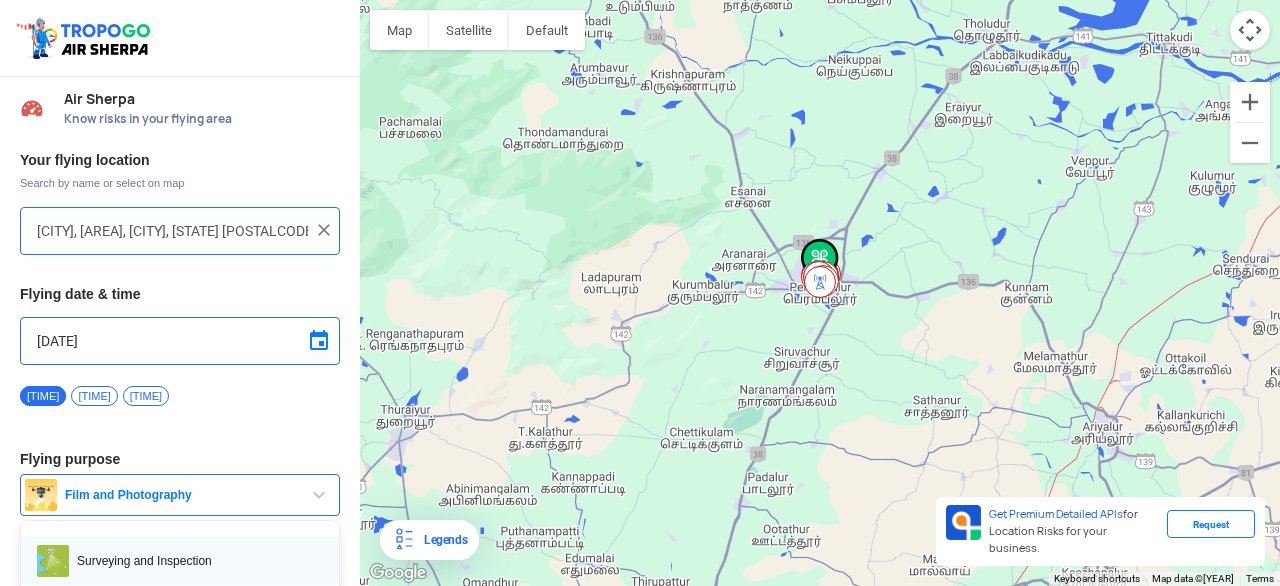 click on "Surveying and Inspection" at bounding box center [196, 561] 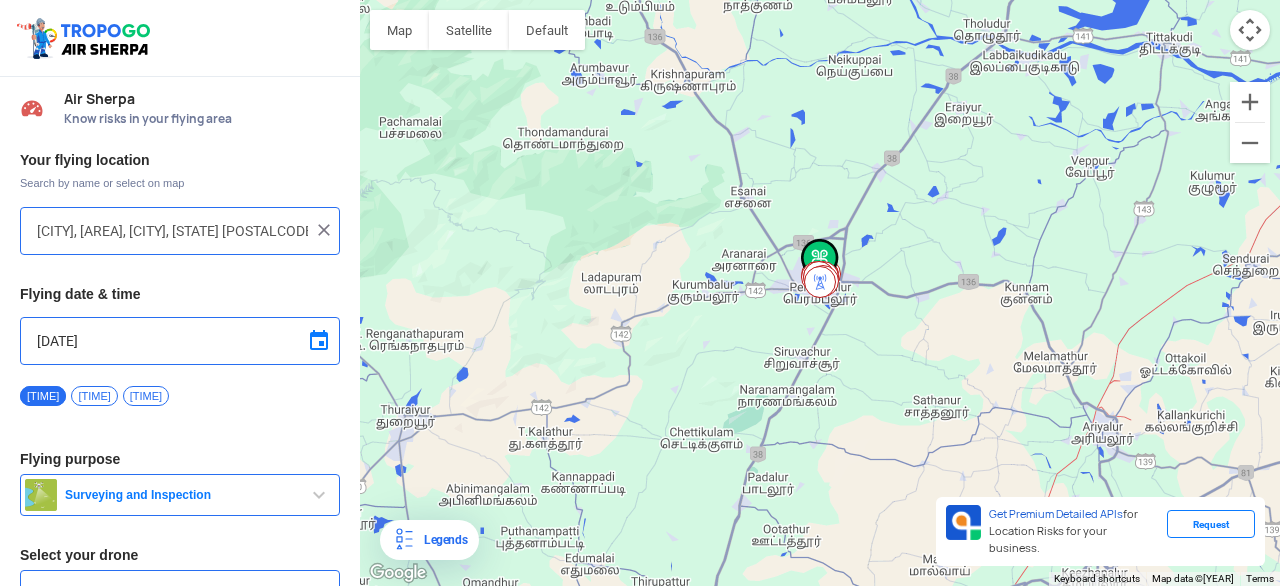 scroll, scrollTop: 108, scrollLeft: 0, axis: vertical 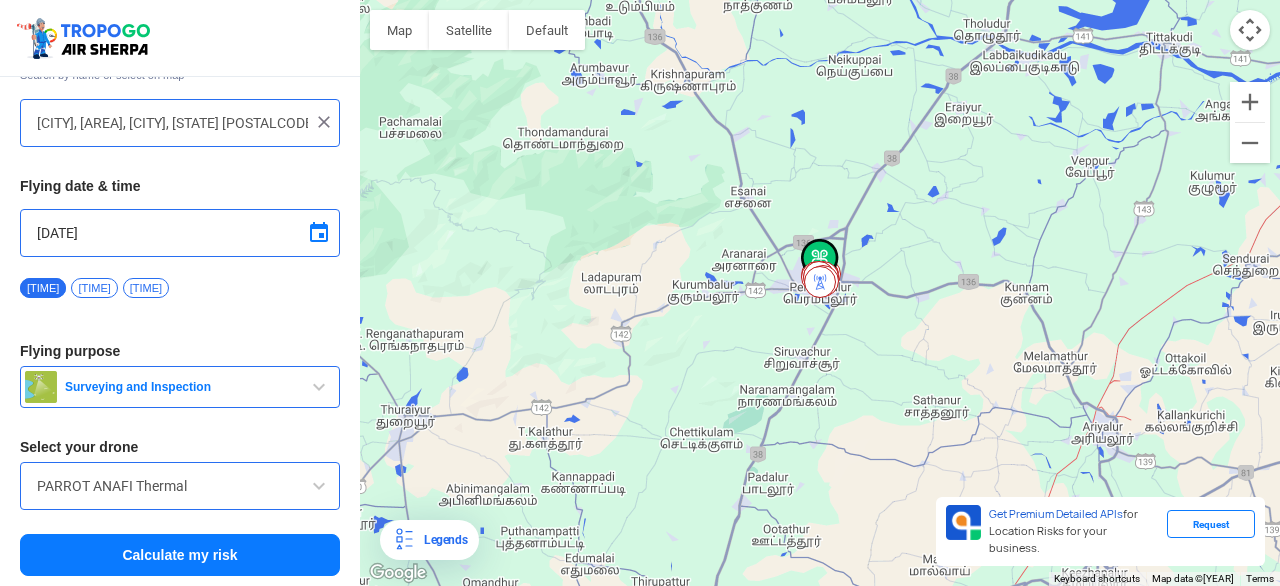 click on "Calculate my risk" at bounding box center [180, 555] 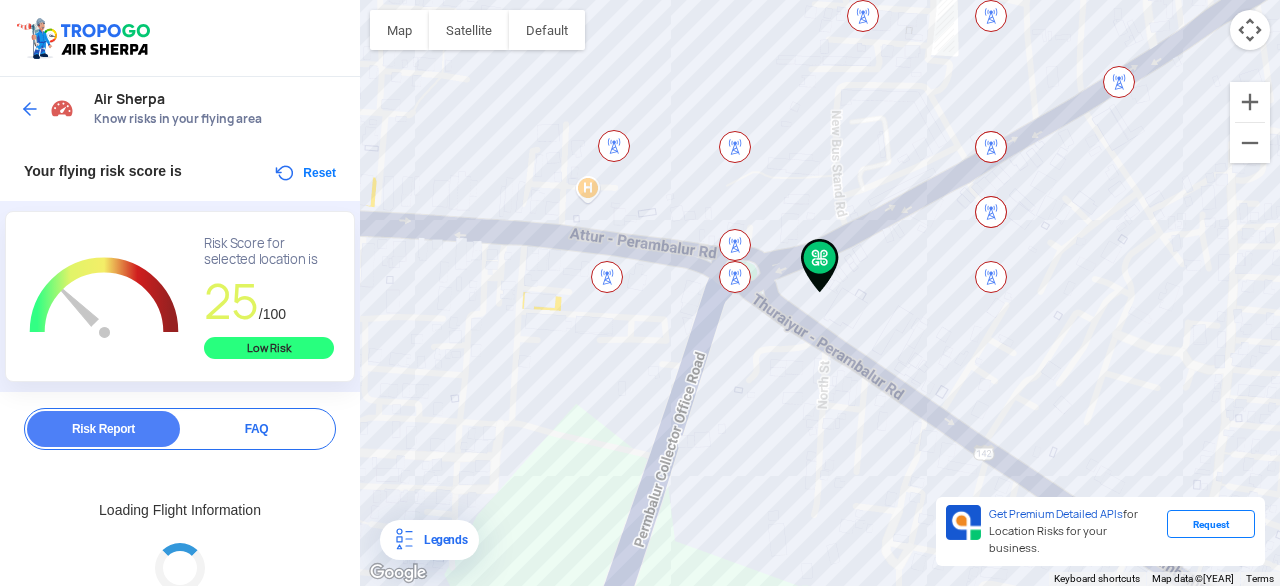 click on "Reset" at bounding box center (304, 173) 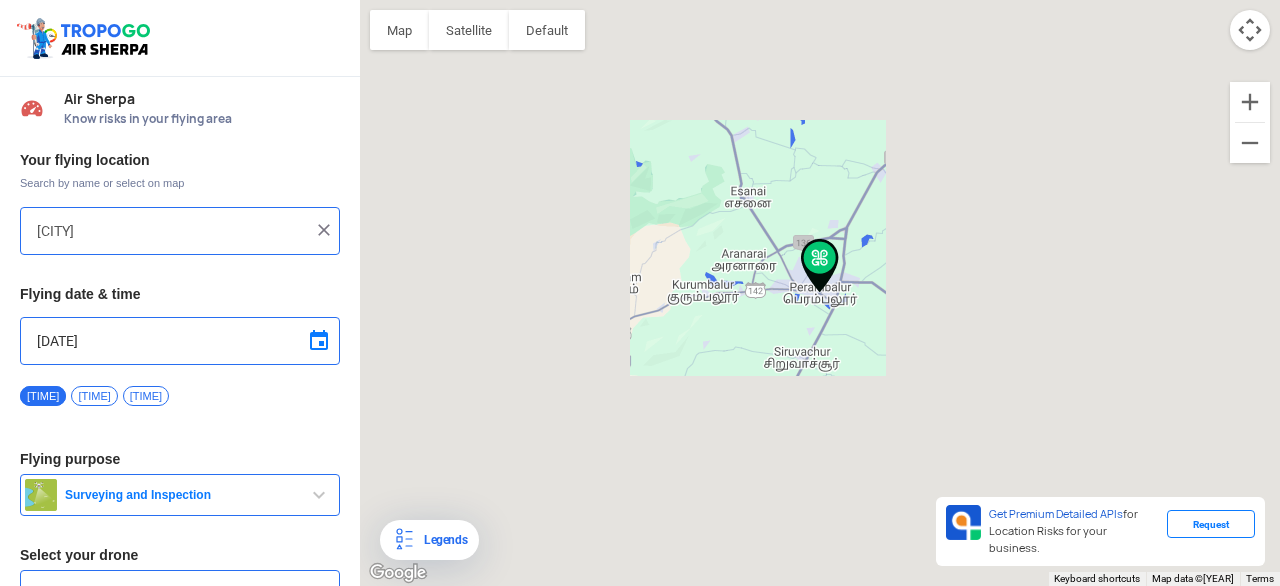 type on "[CITY], [AREA], [CITY], [STATE] [POSTALCODE], India" 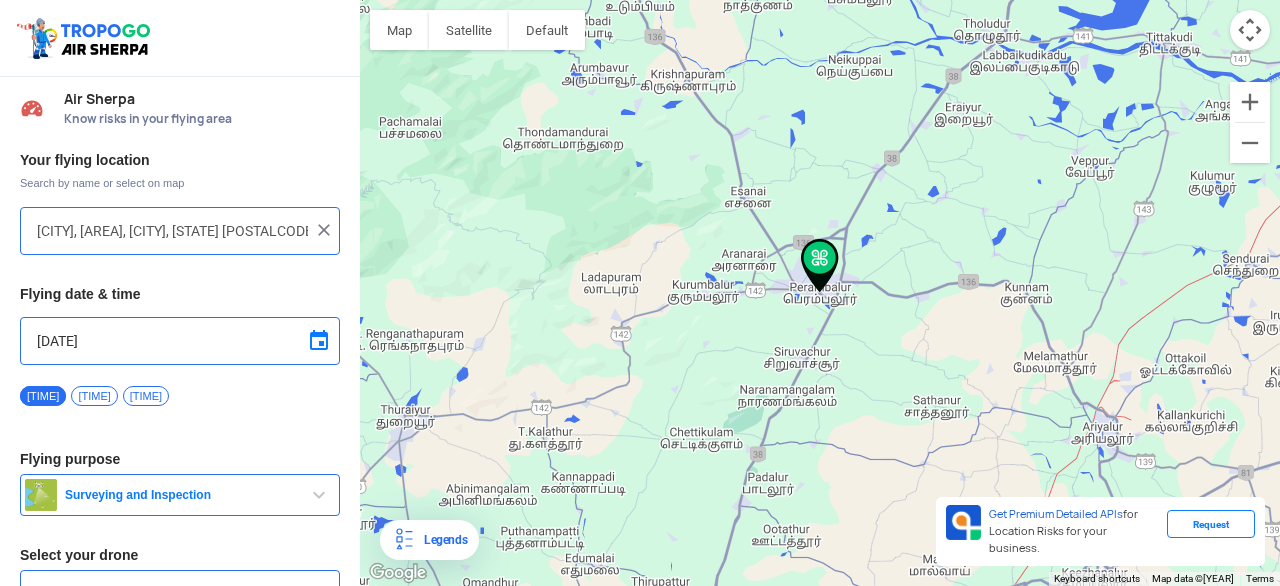 scroll, scrollTop: 108, scrollLeft: 0, axis: vertical 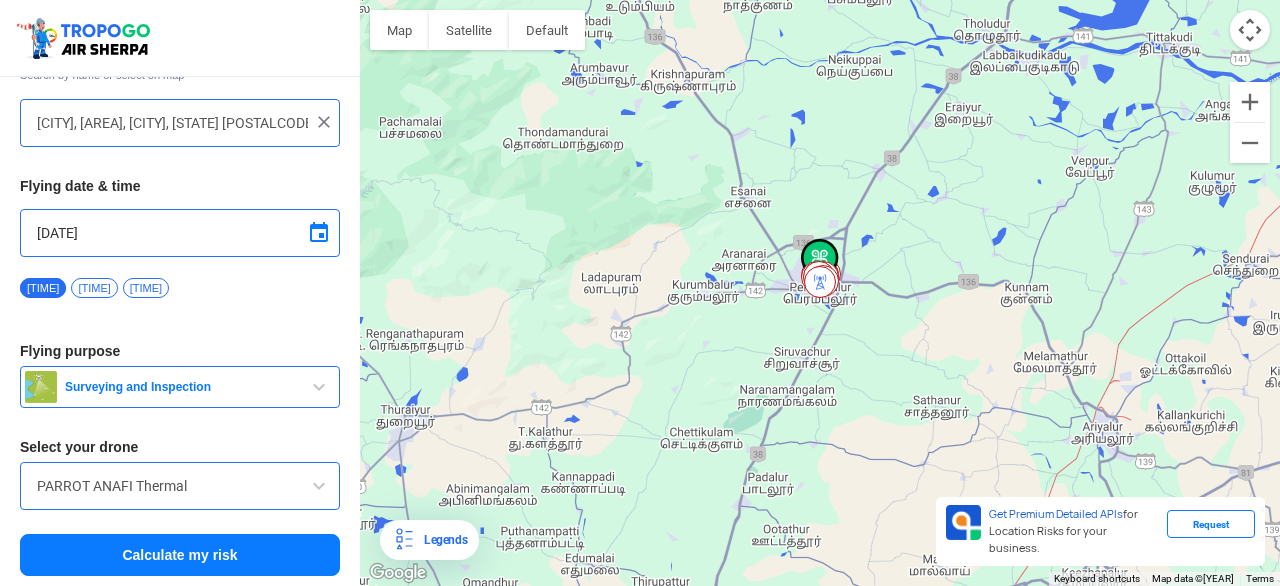 click on "Surveying and Inspection" at bounding box center (180, 387) 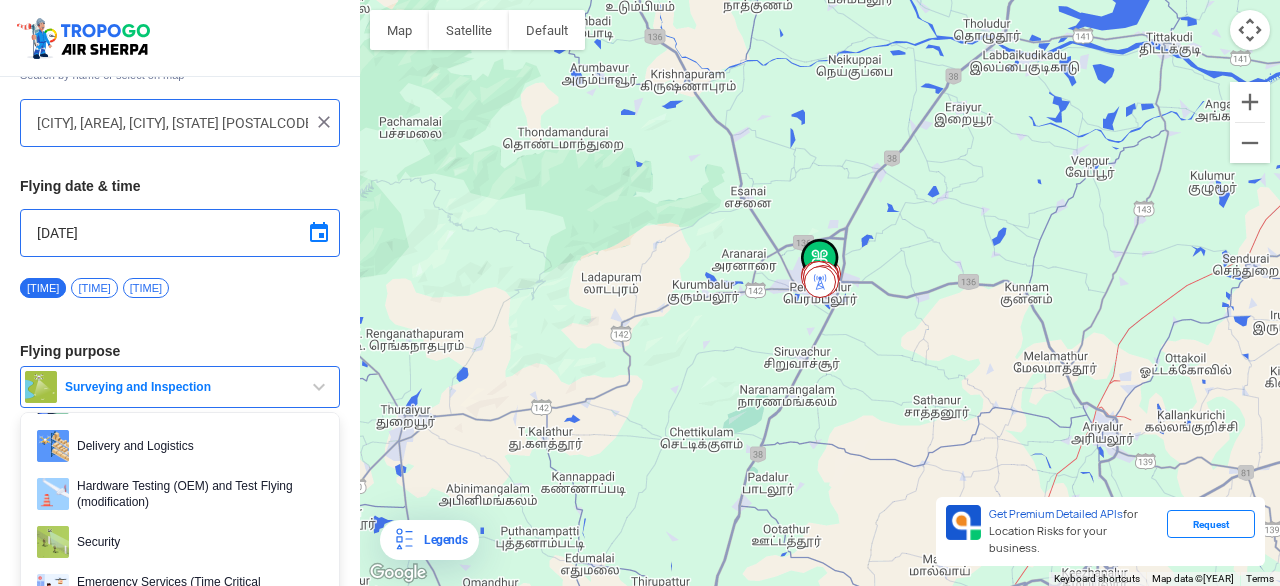 scroll, scrollTop: 307, scrollLeft: 0, axis: vertical 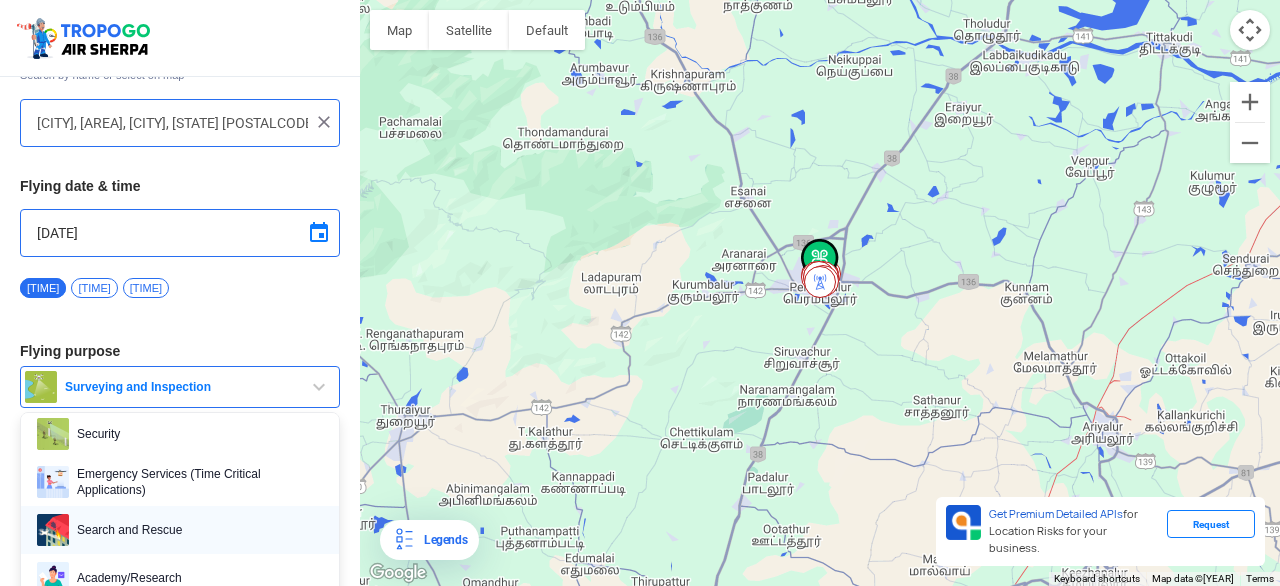 click on "Search and Rescue" at bounding box center (196, 530) 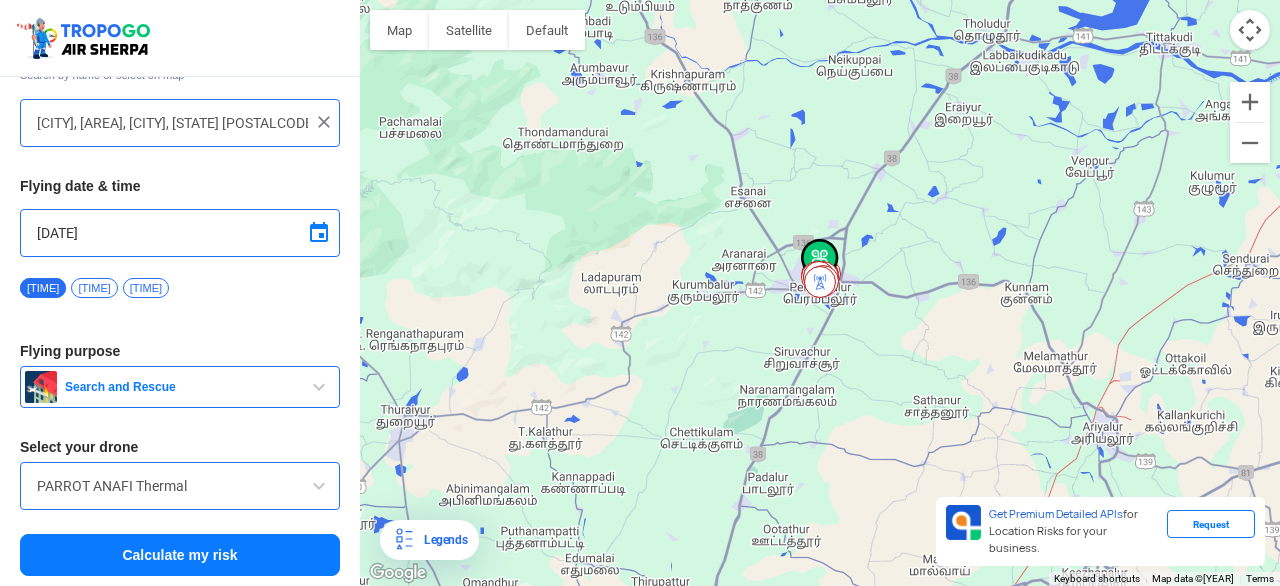 click on "Calculate my risk" at bounding box center (180, 555) 